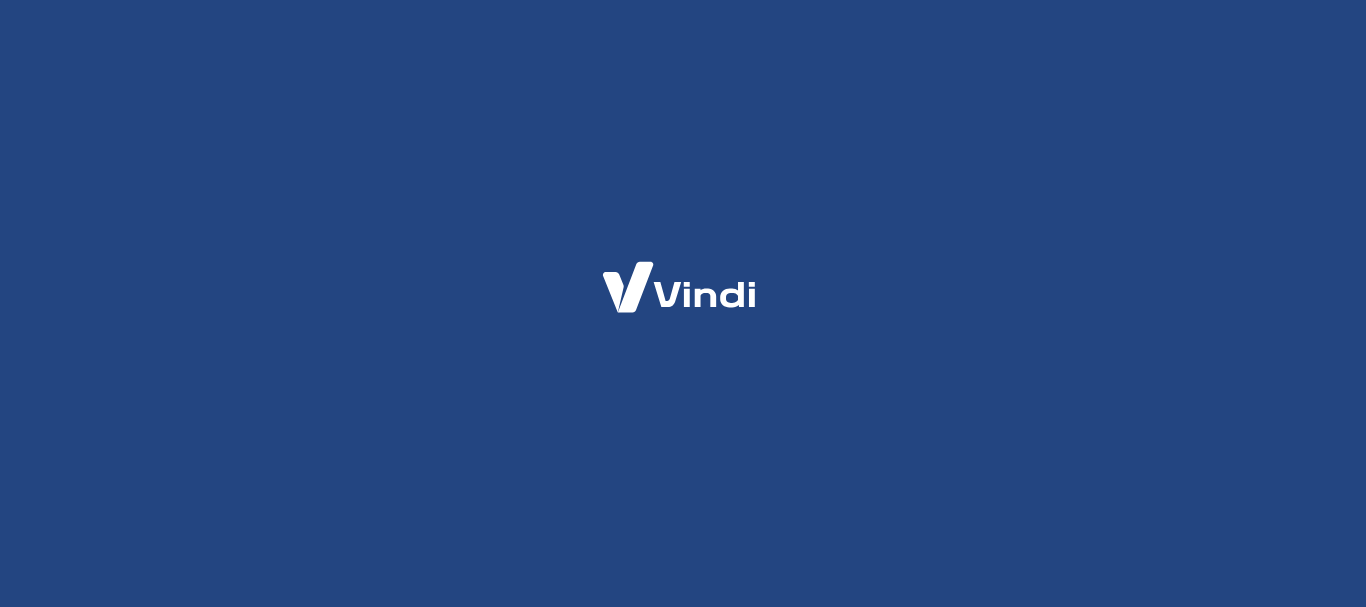 scroll, scrollTop: 0, scrollLeft: 0, axis: both 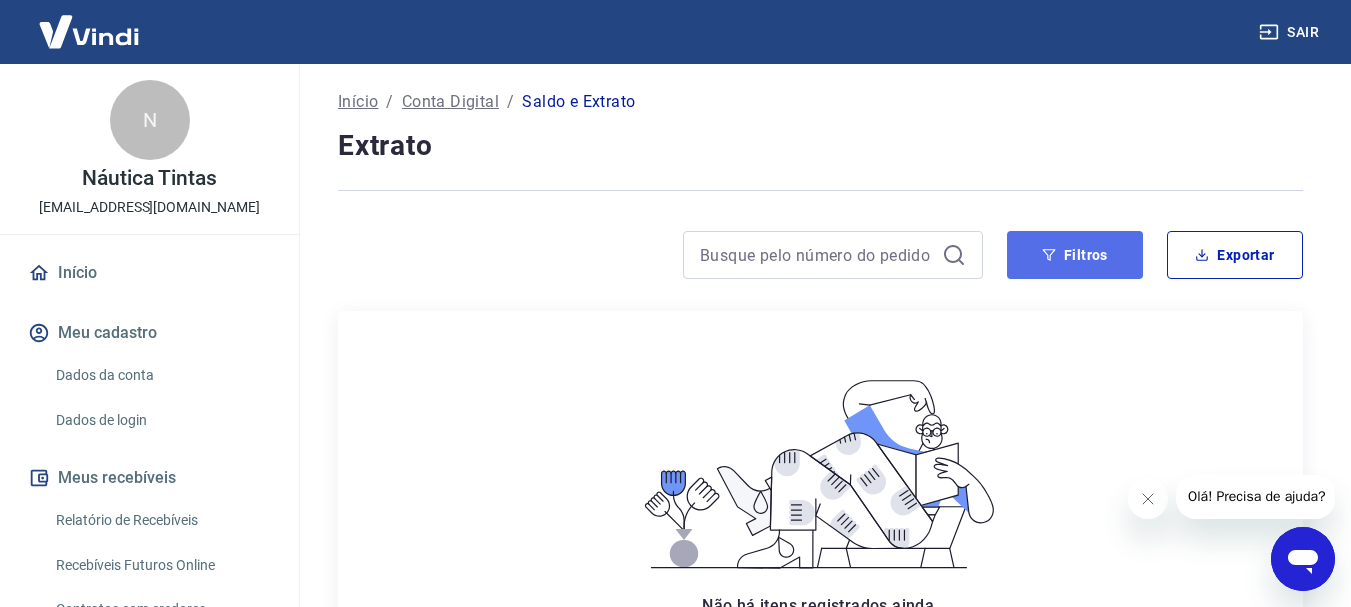 click on "Filtros" at bounding box center (1075, 255) 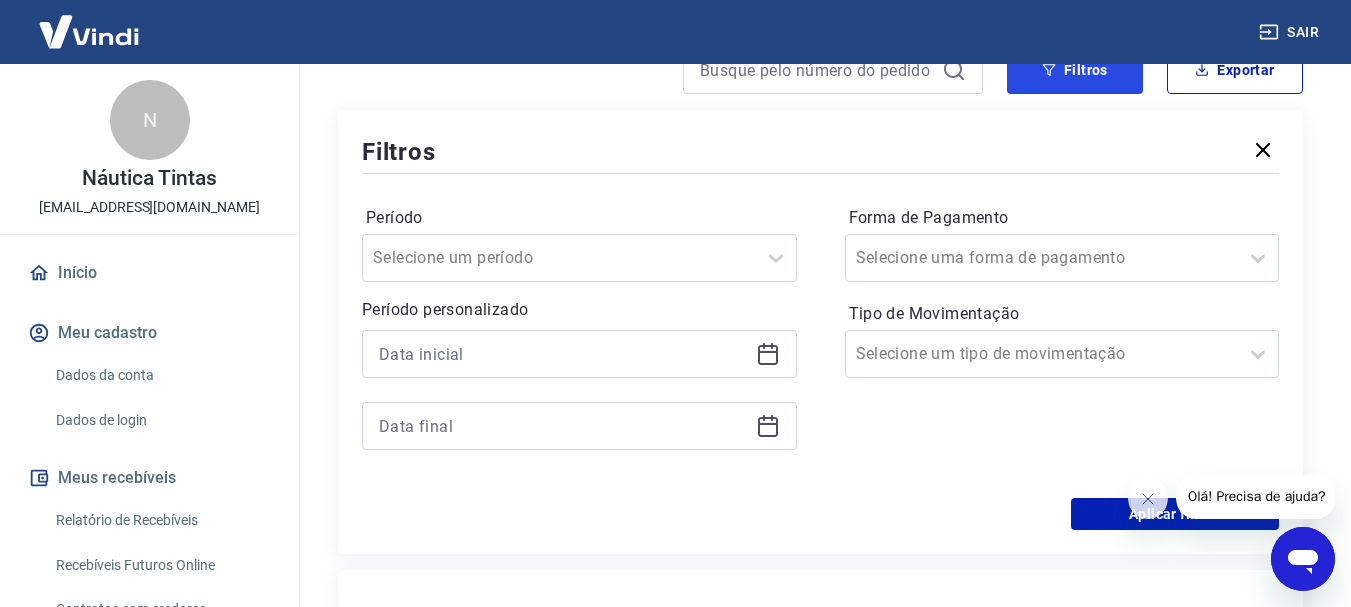 scroll, scrollTop: 300, scrollLeft: 0, axis: vertical 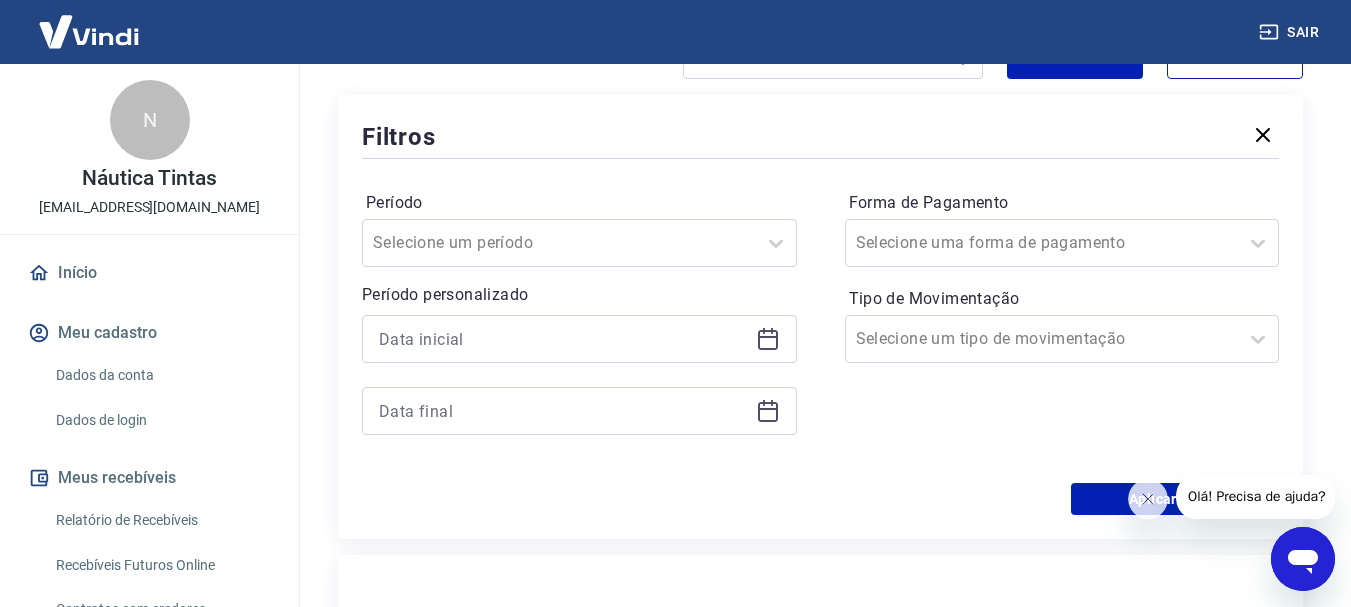 click 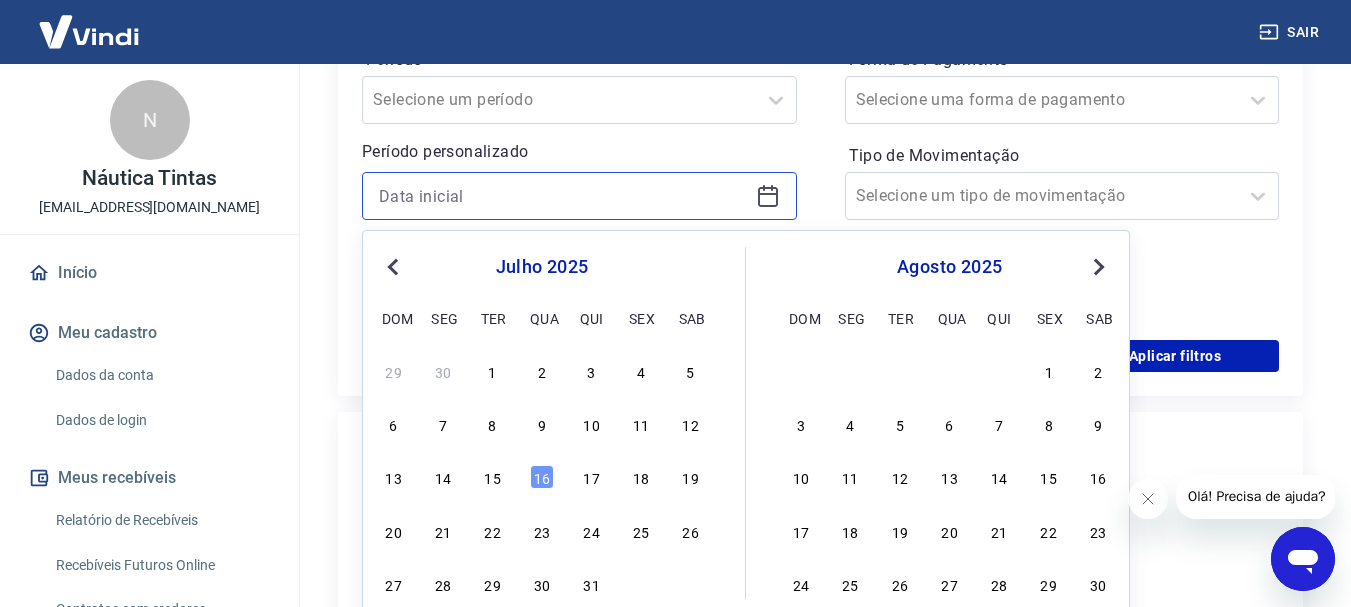 scroll, scrollTop: 500, scrollLeft: 0, axis: vertical 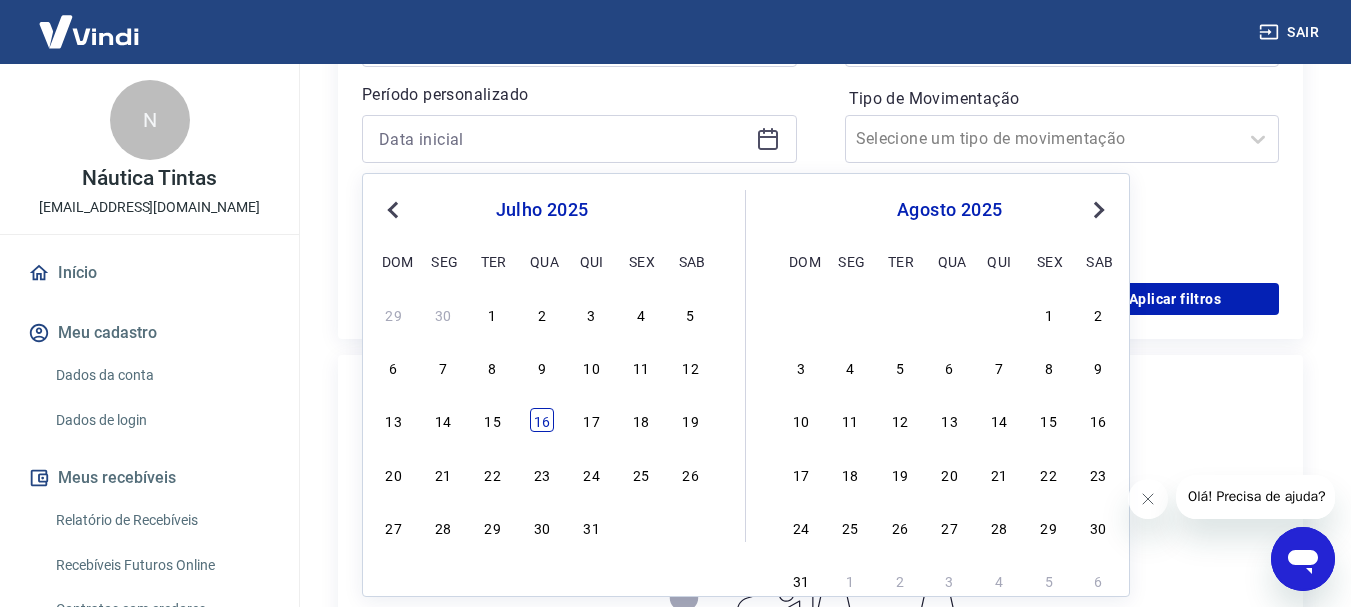 click on "16" at bounding box center [542, 420] 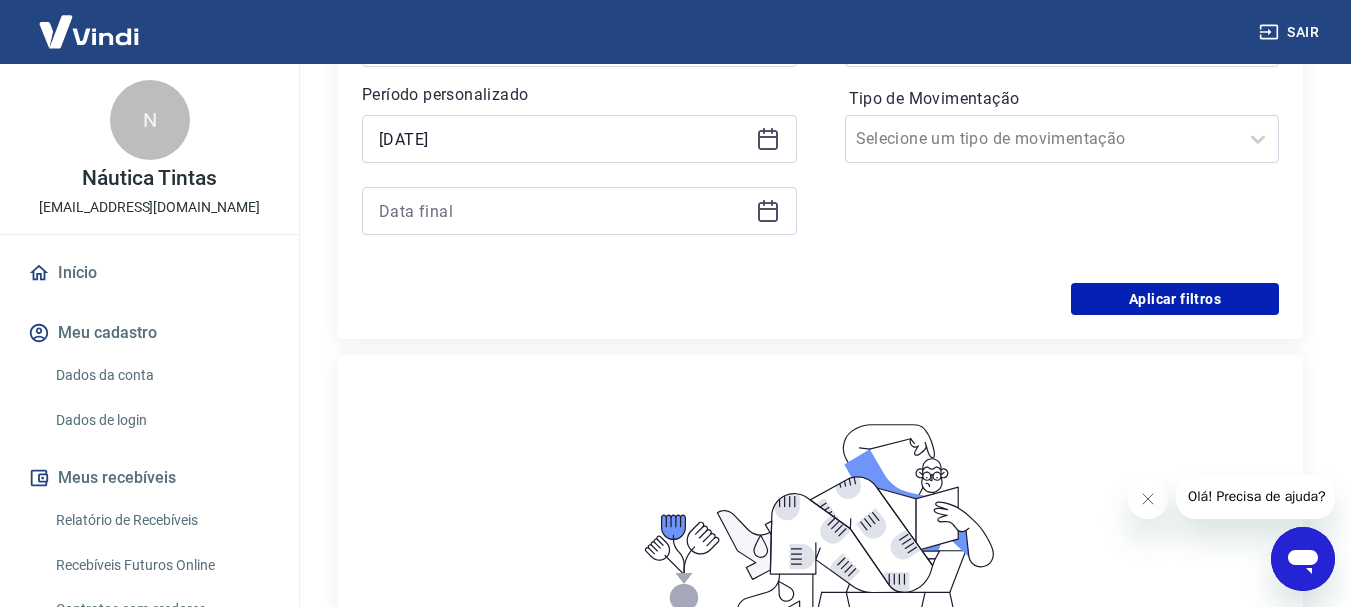 click on "Não há itens registrados ainda. Quando houver itens registrados, eles serão exibidos aqui." at bounding box center [820, 554] 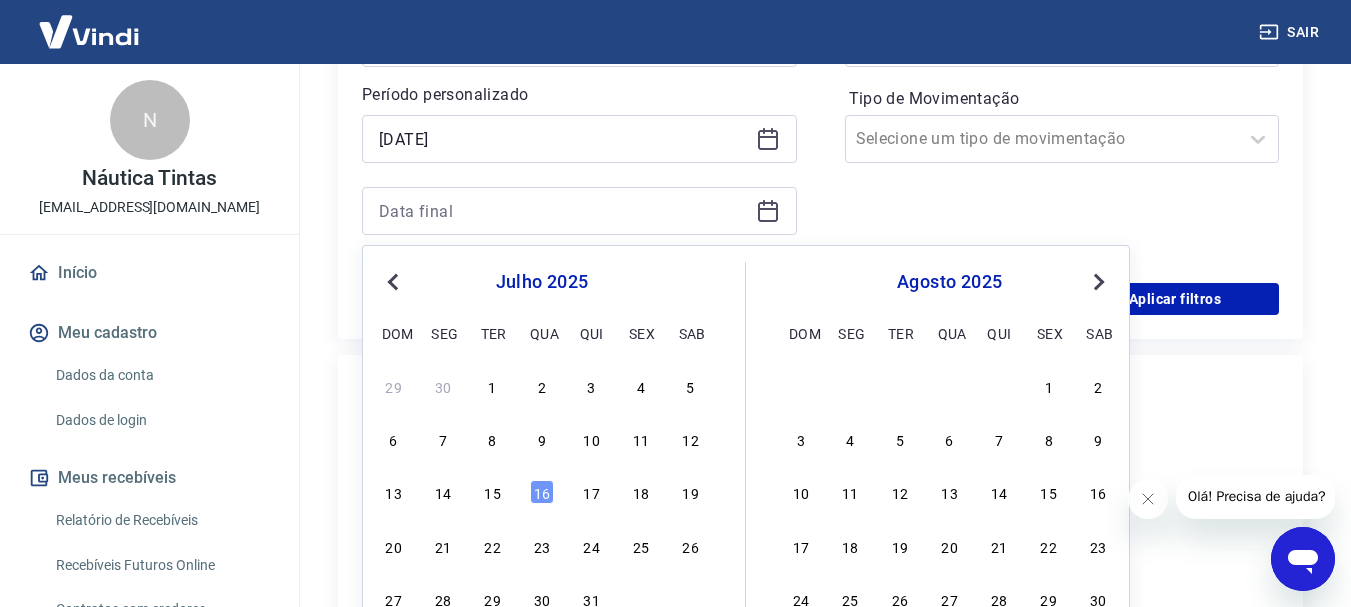 drag, startPoint x: 531, startPoint y: 497, endPoint x: 547, endPoint y: 493, distance: 16.492422 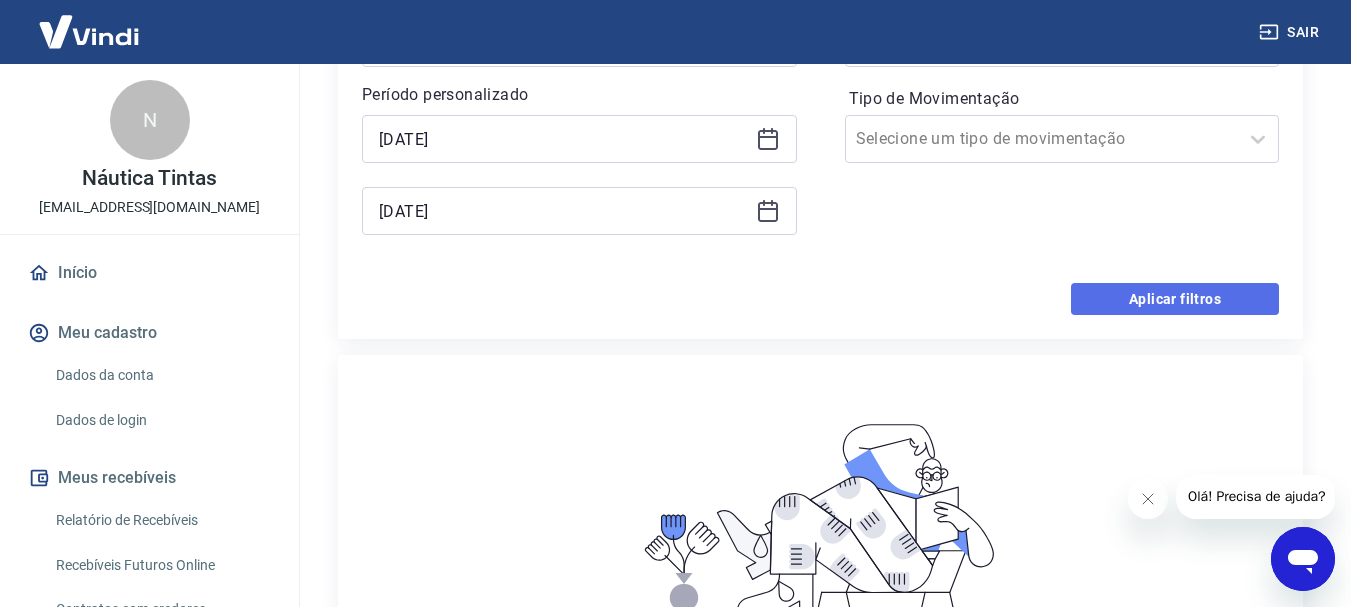 click on "Aplicar filtros" at bounding box center [1175, 299] 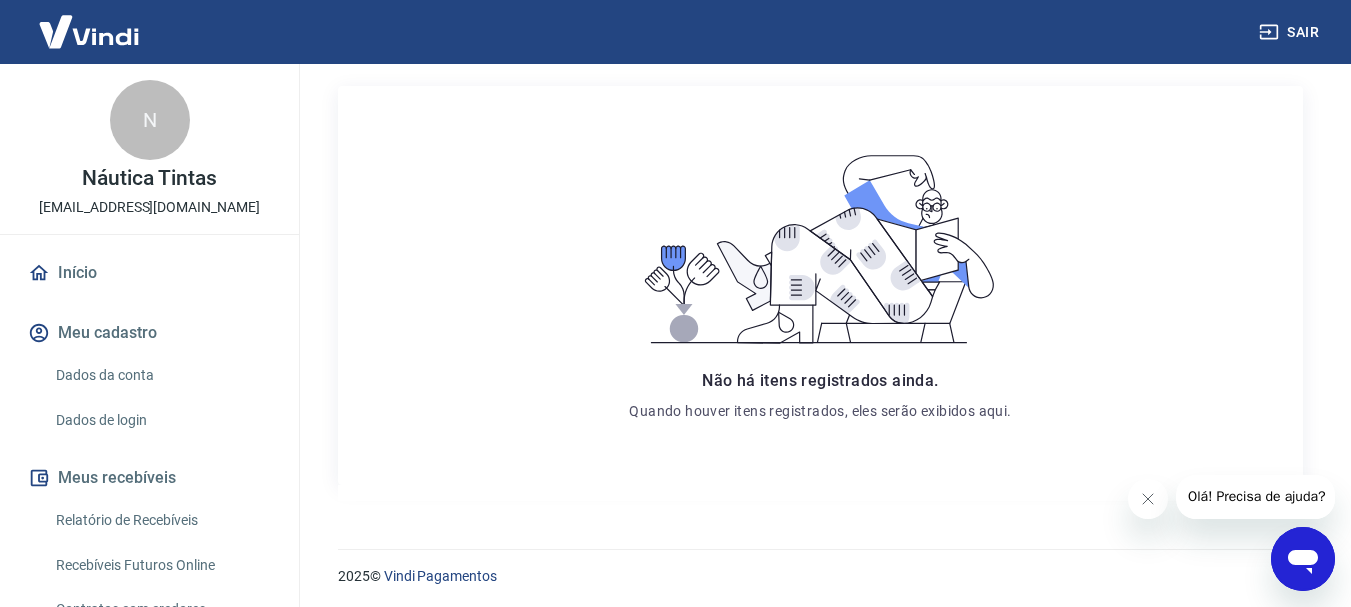 scroll, scrollTop: 330, scrollLeft: 0, axis: vertical 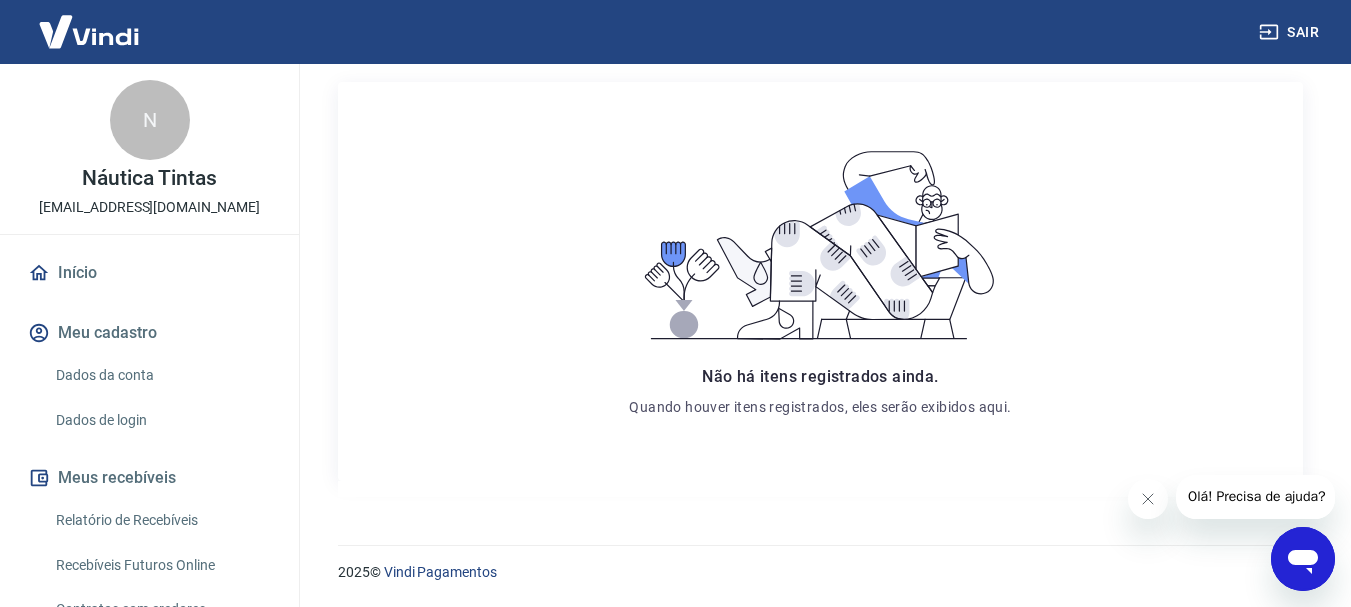 click on "Relatório de Recebíveis" at bounding box center [161, 520] 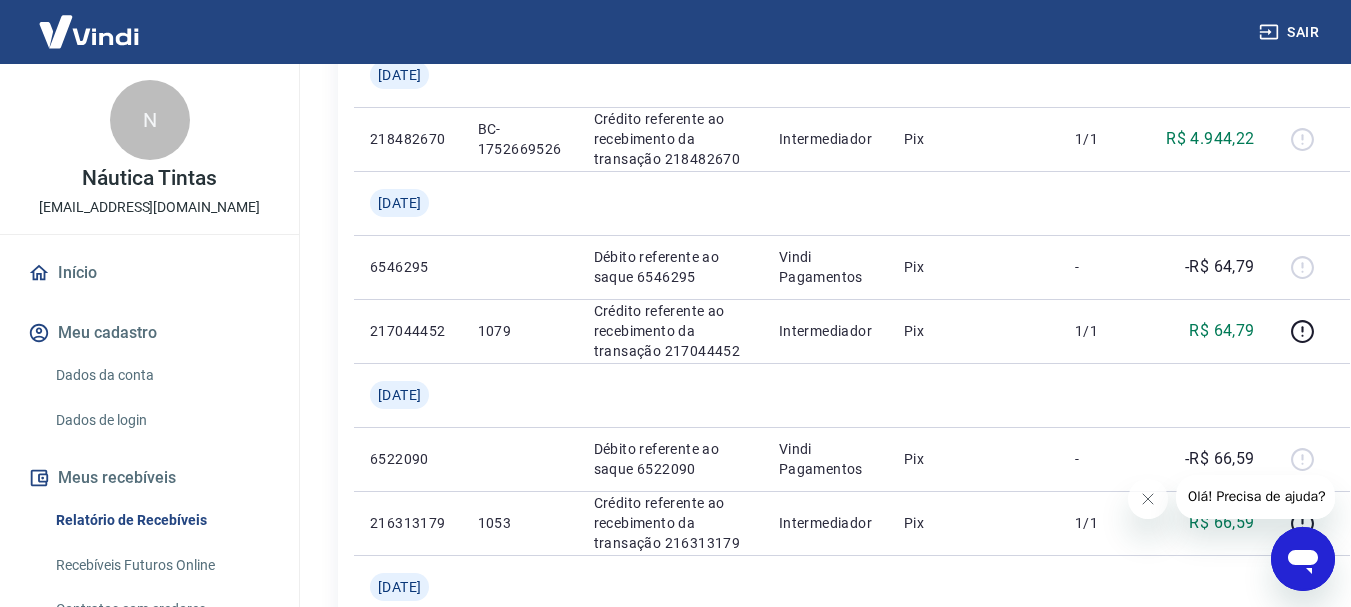 scroll, scrollTop: 300, scrollLeft: 0, axis: vertical 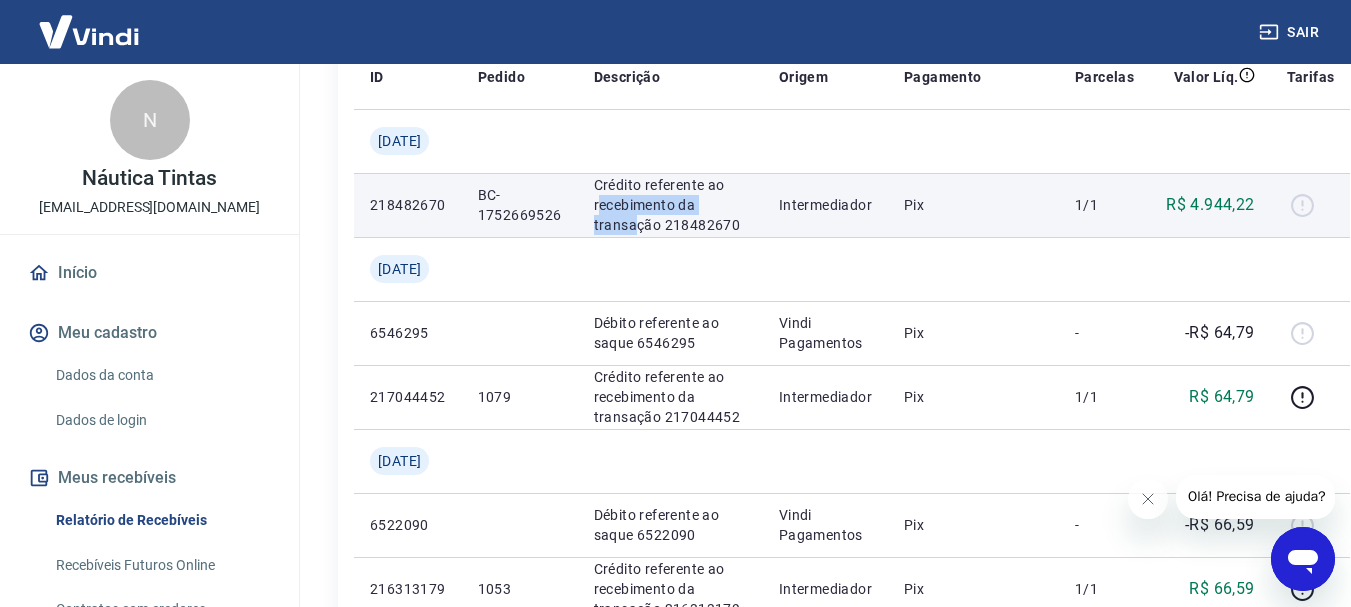 drag, startPoint x: 614, startPoint y: 232, endPoint x: 735, endPoint y: 264, distance: 125.1599 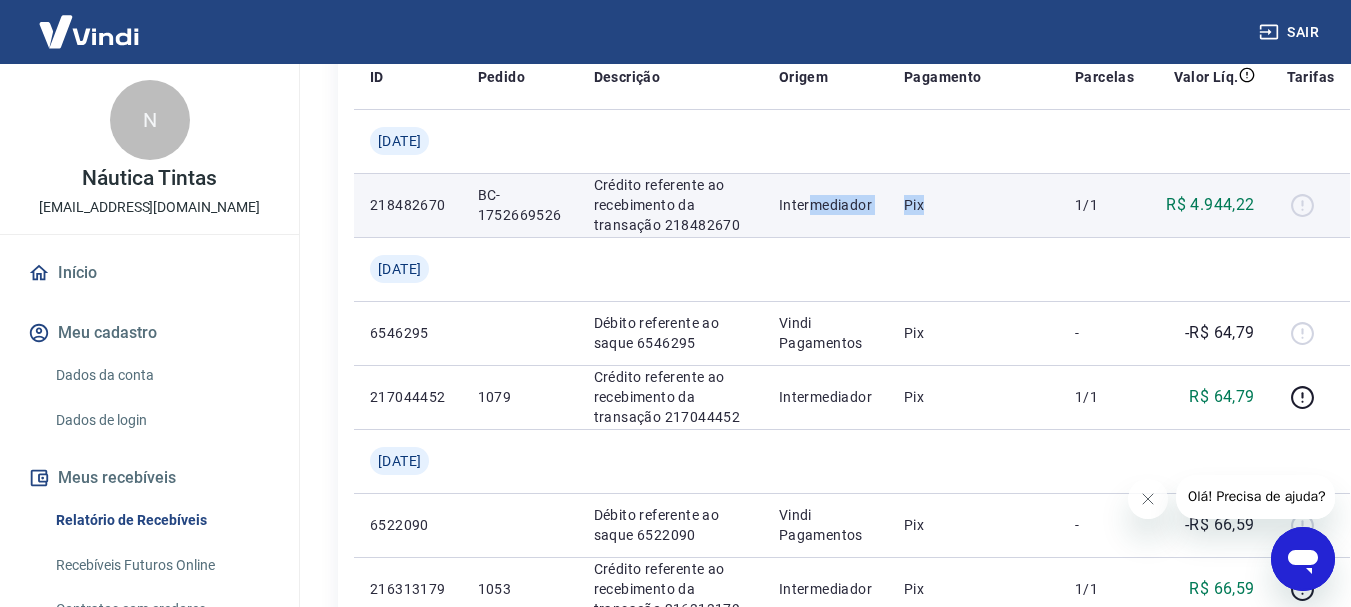 drag, startPoint x: 780, startPoint y: 238, endPoint x: 871, endPoint y: 224, distance: 92.070625 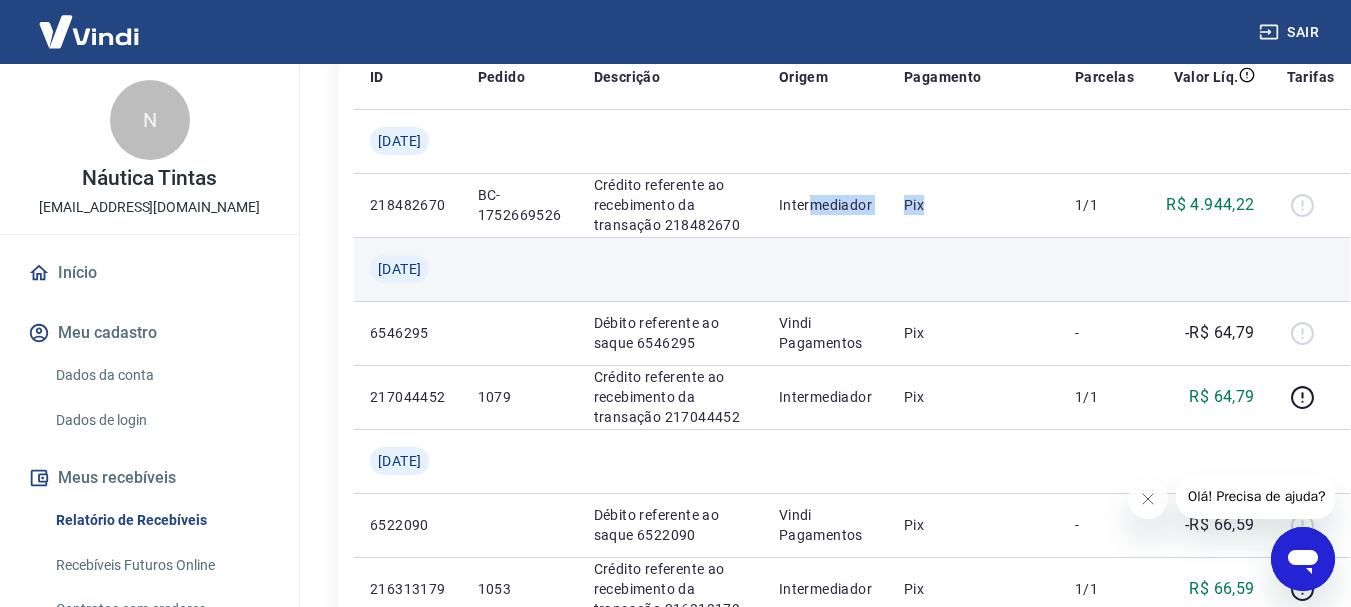 drag, startPoint x: 370, startPoint y: 325, endPoint x: 477, endPoint y: 331, distance: 107.16809 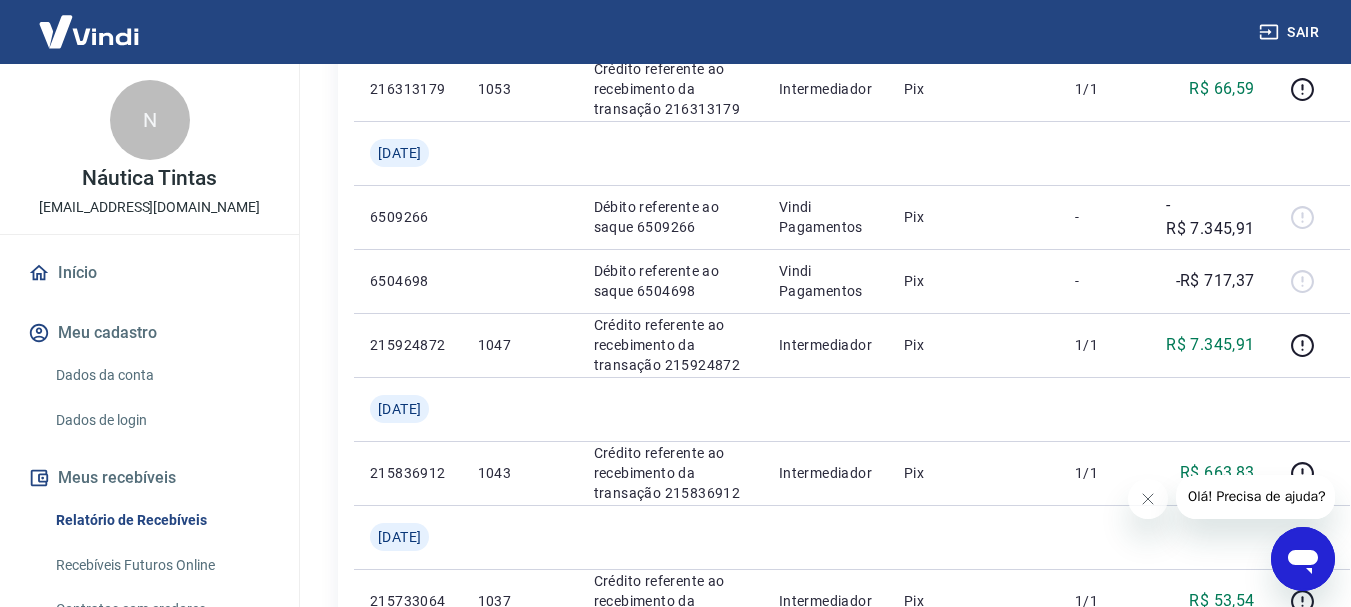 scroll, scrollTop: 900, scrollLeft: 0, axis: vertical 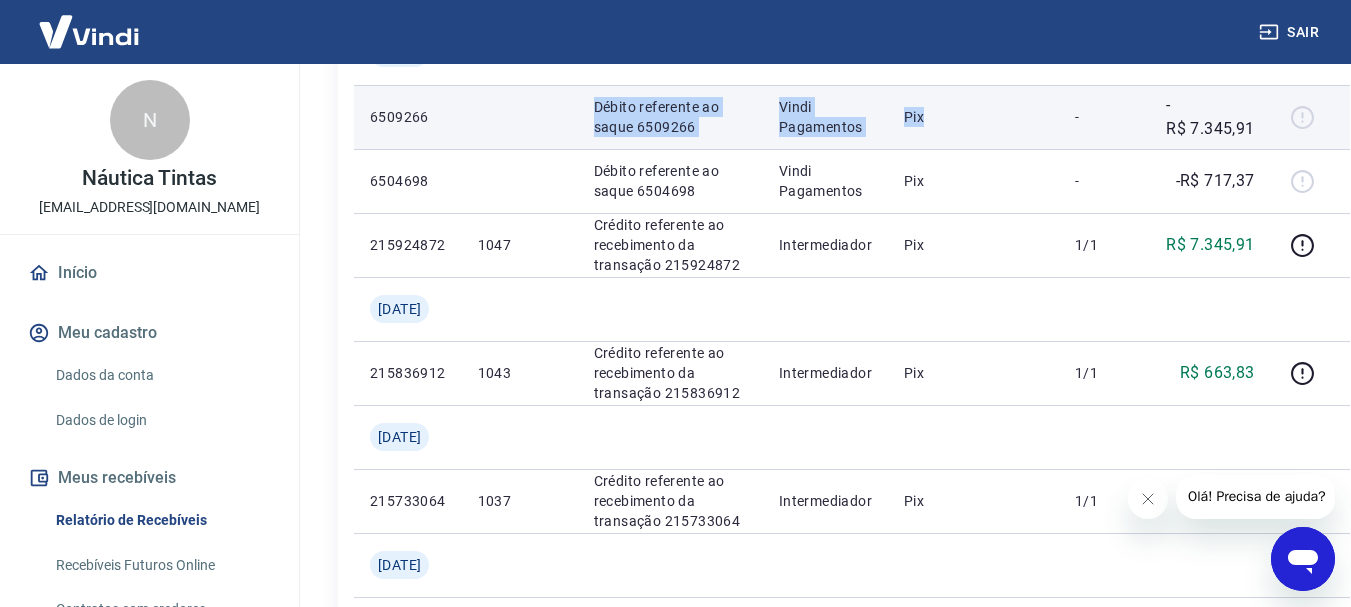 drag, startPoint x: 763, startPoint y: 321, endPoint x: 954, endPoint y: 335, distance: 191.5124 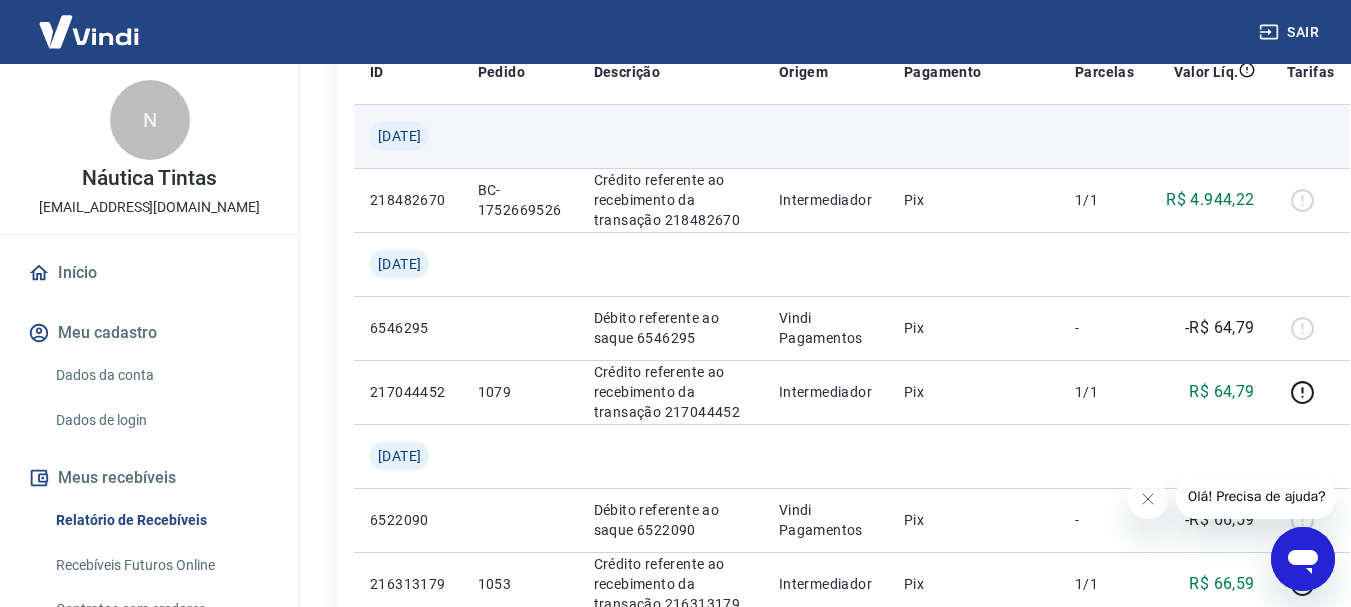scroll, scrollTop: 200, scrollLeft: 0, axis: vertical 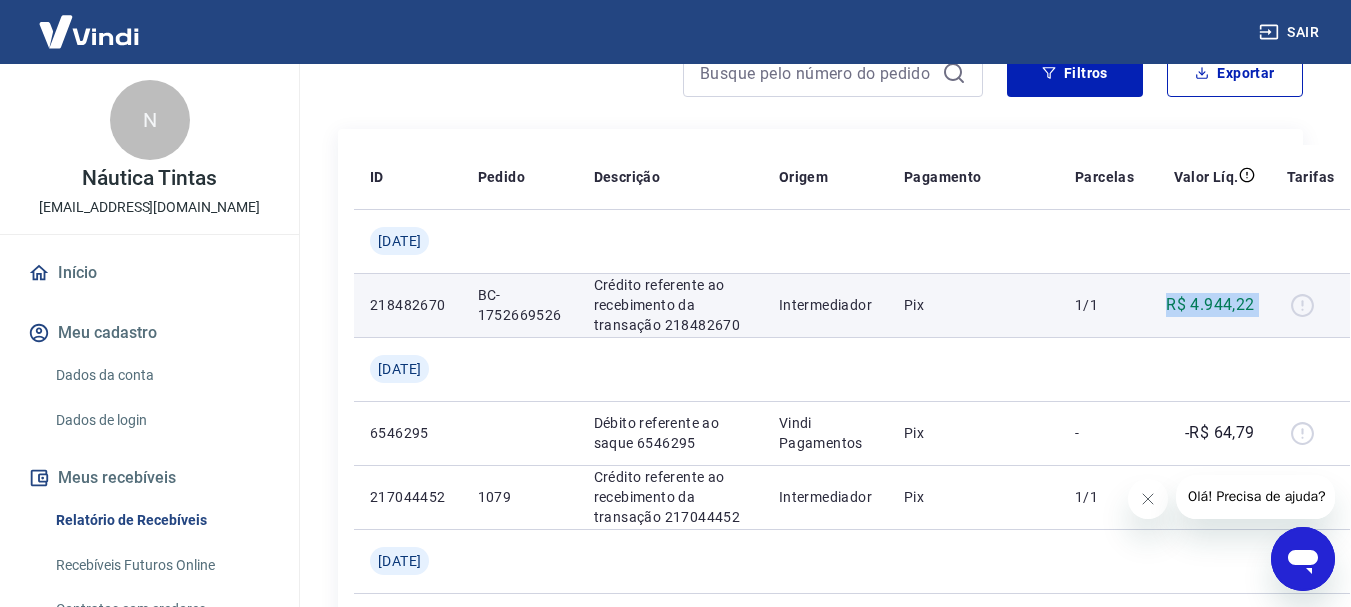 drag, startPoint x: 1115, startPoint y: 335, endPoint x: 1218, endPoint y: 335, distance: 103 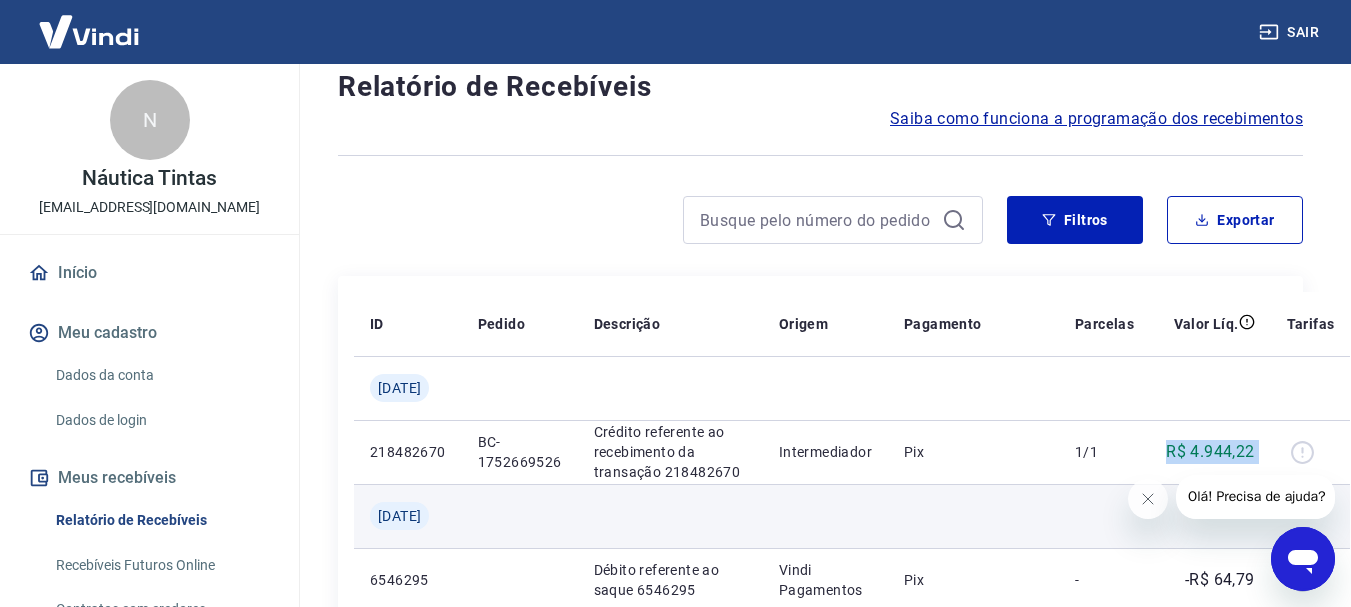 scroll, scrollTop: 0, scrollLeft: 0, axis: both 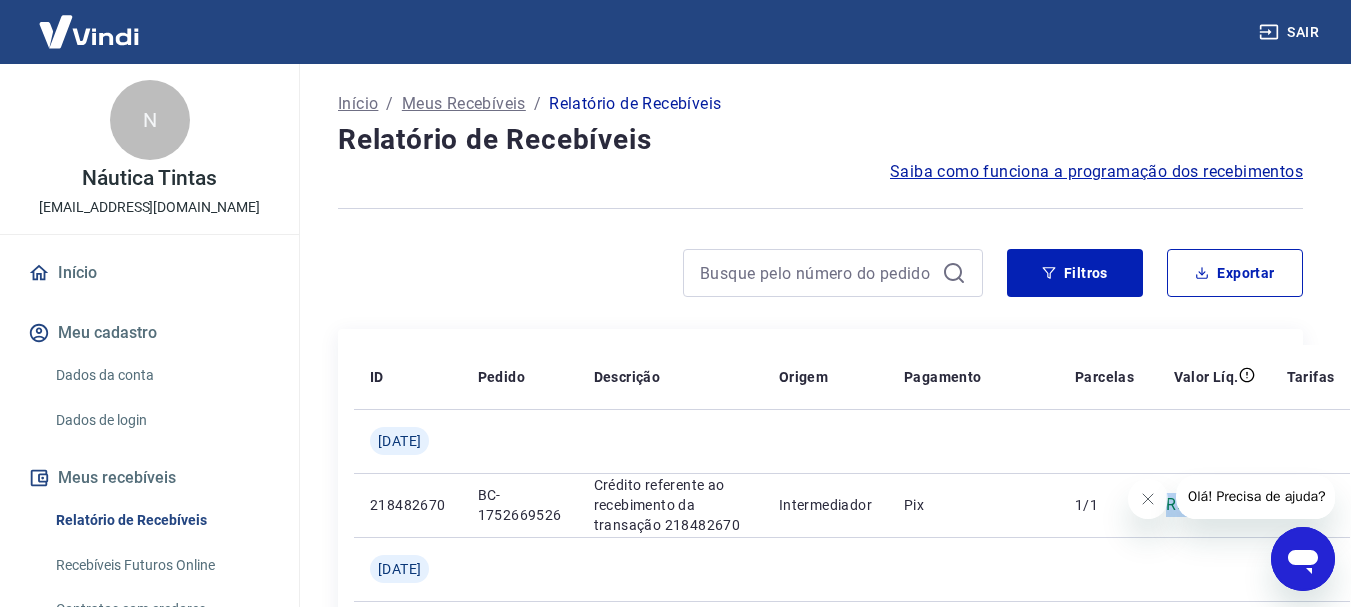 click at bounding box center (89, 31) 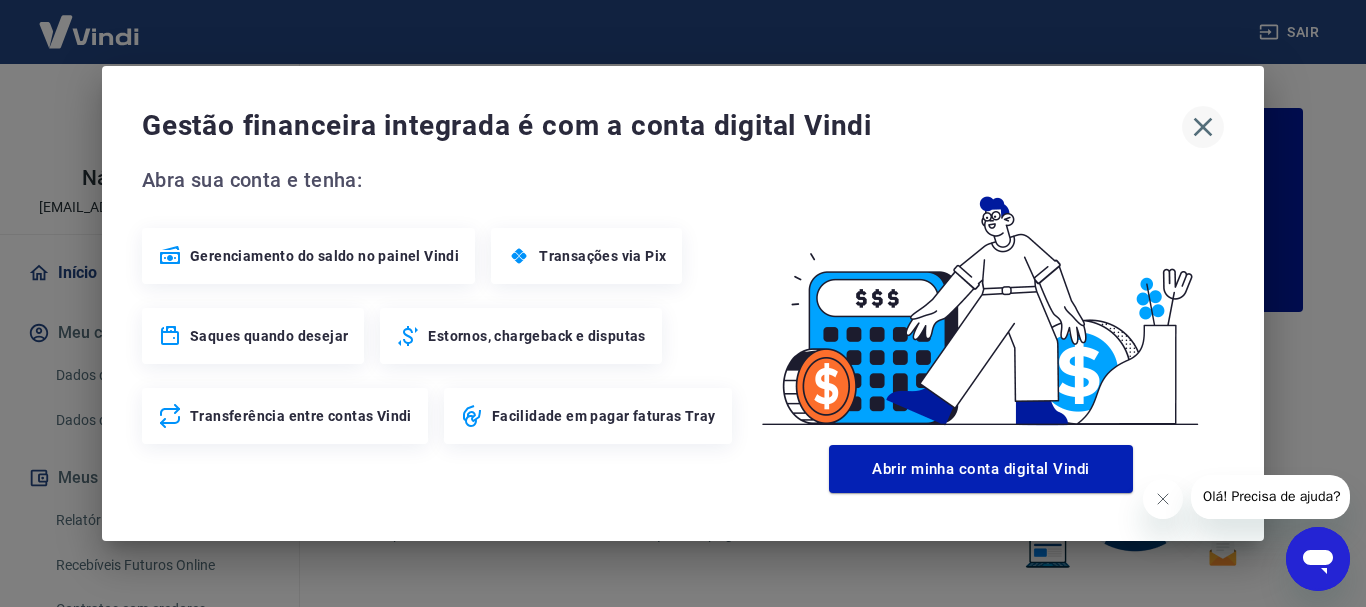 click 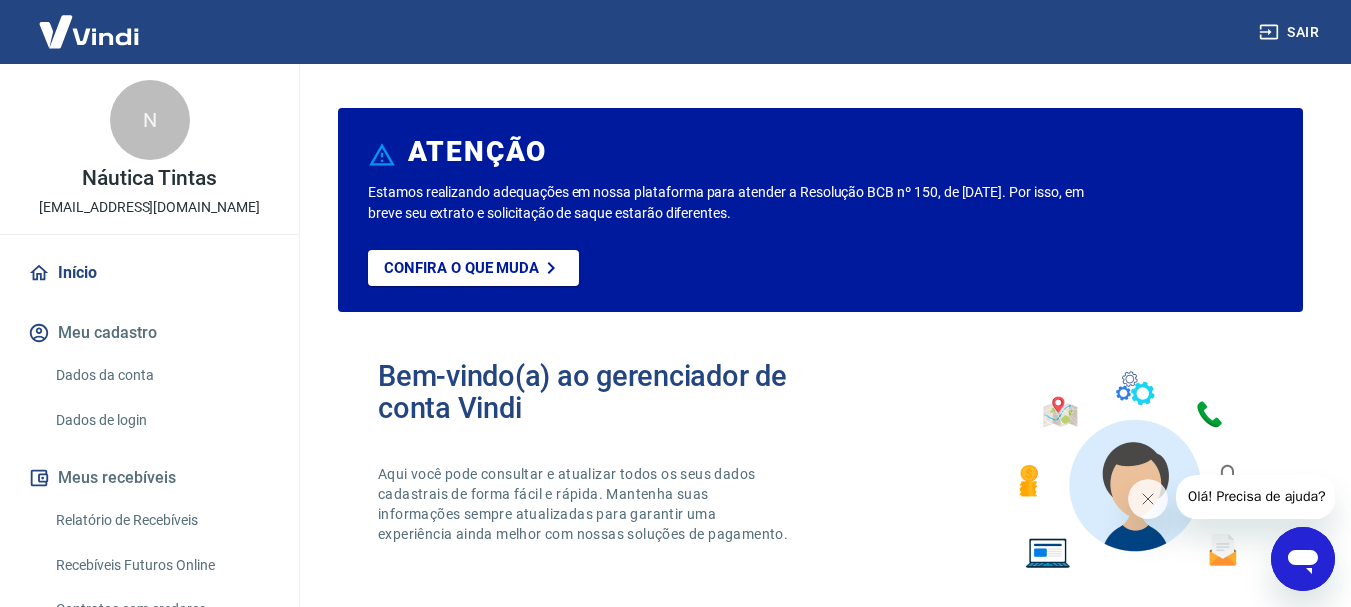 click at bounding box center [89, 31] 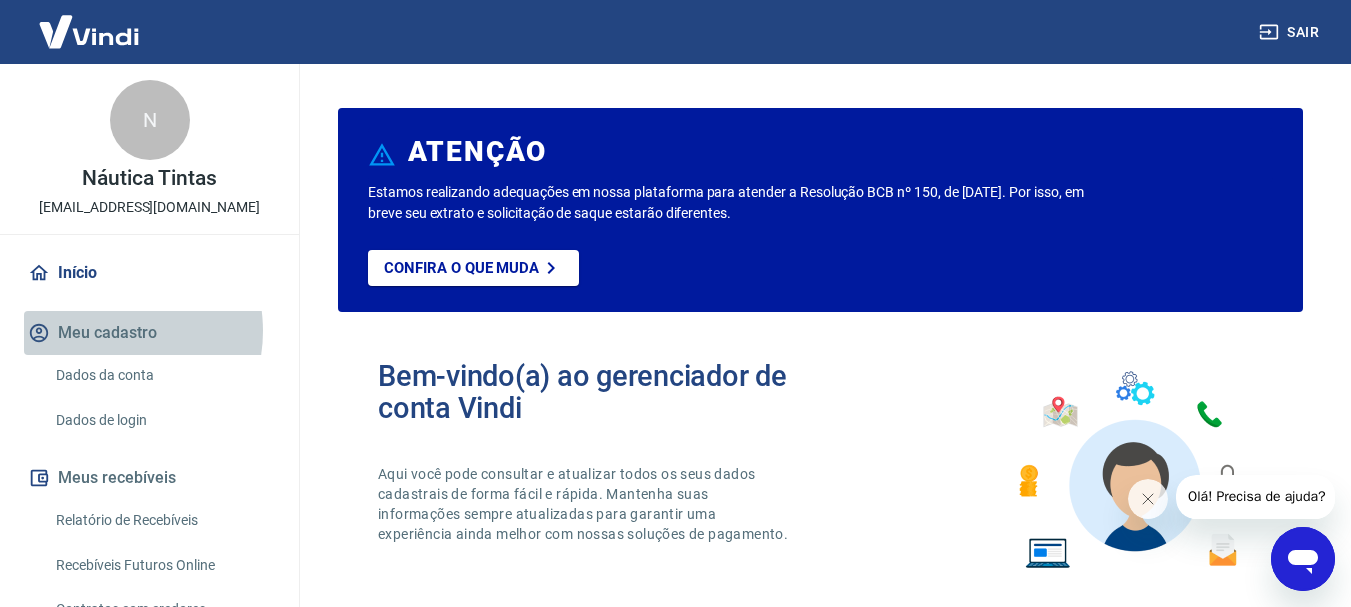 click on "Meu cadastro" at bounding box center [149, 333] 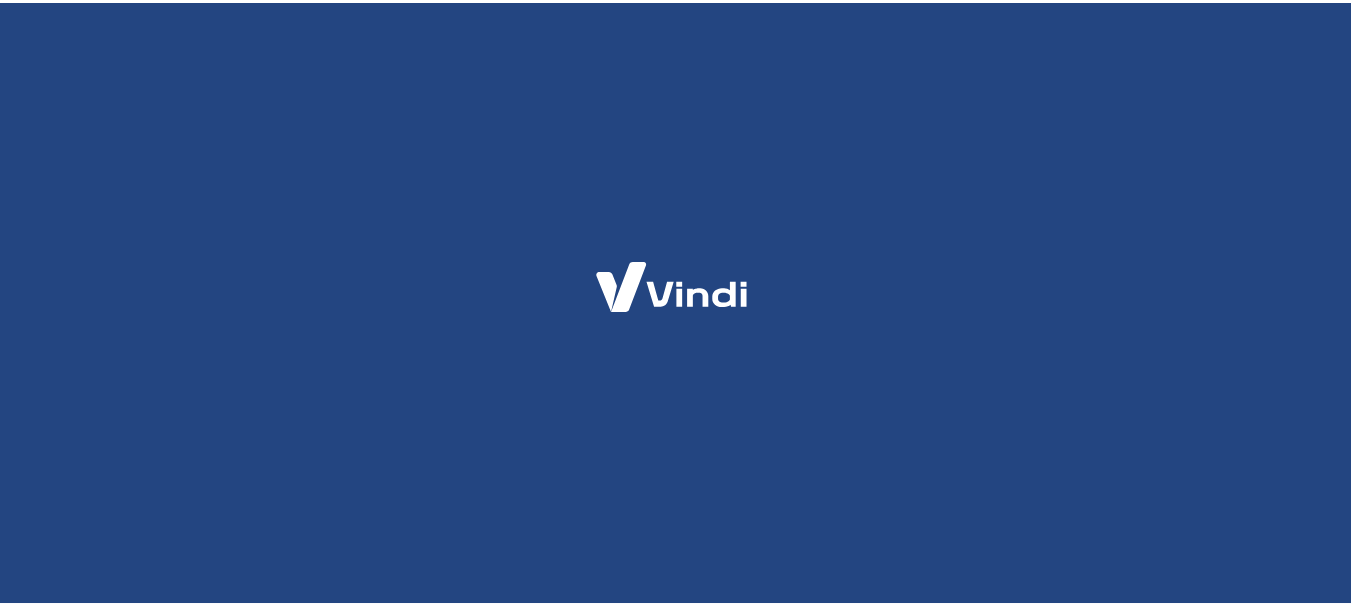 scroll, scrollTop: 0, scrollLeft: 0, axis: both 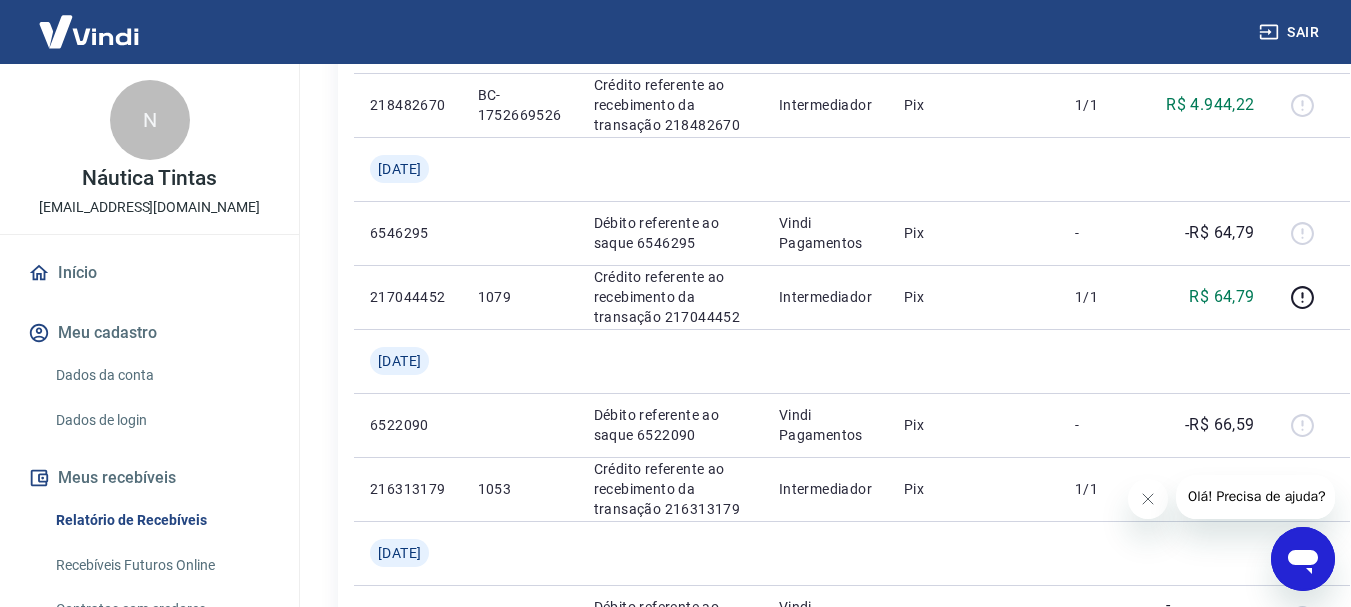 drag, startPoint x: 1304, startPoint y: 560, endPoint x: 2383, endPoint y: 1105, distance: 1208.8284 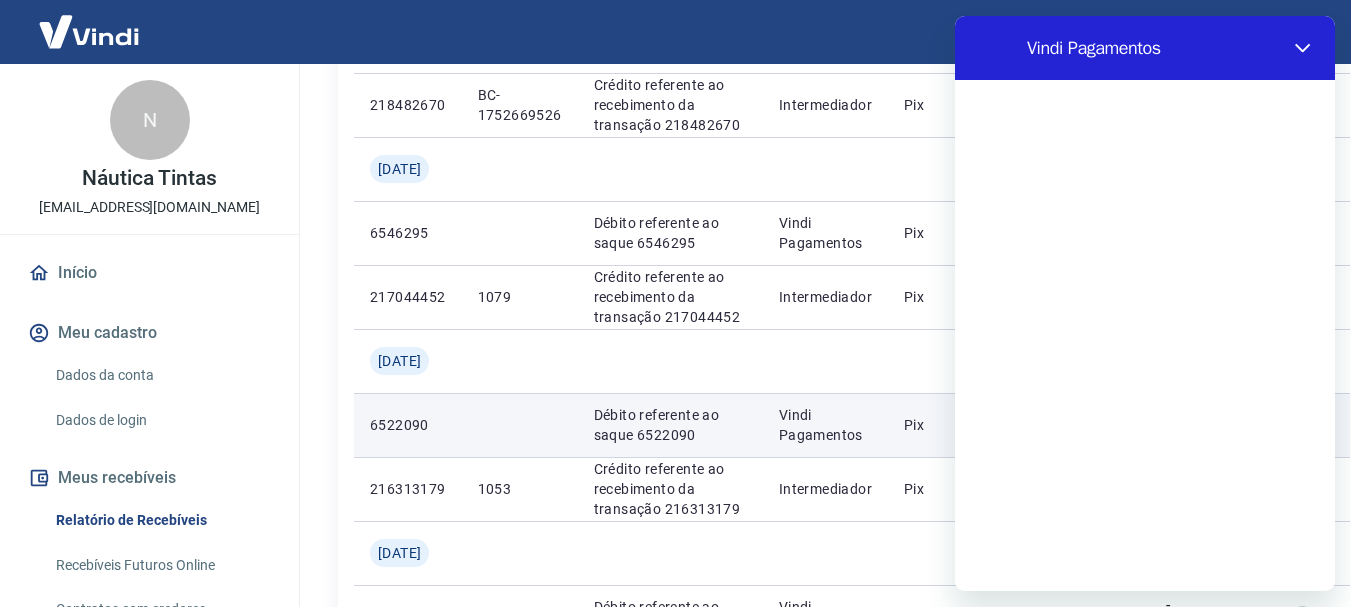 scroll, scrollTop: 0, scrollLeft: 0, axis: both 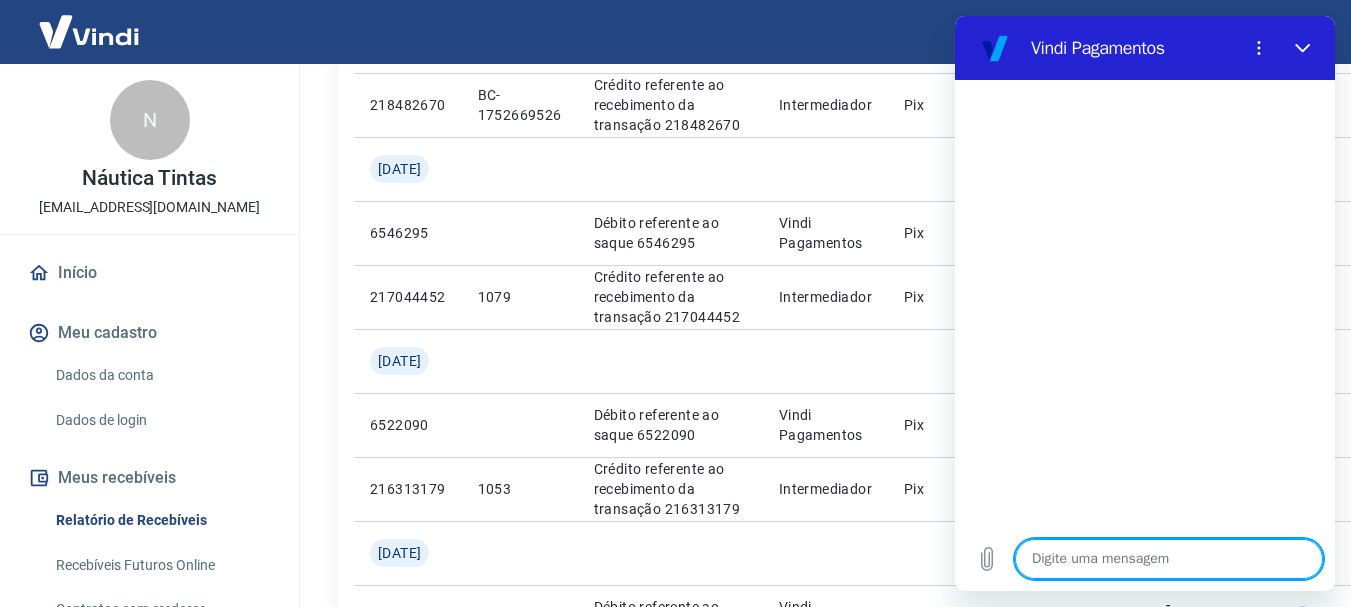 click at bounding box center (1169, 559) 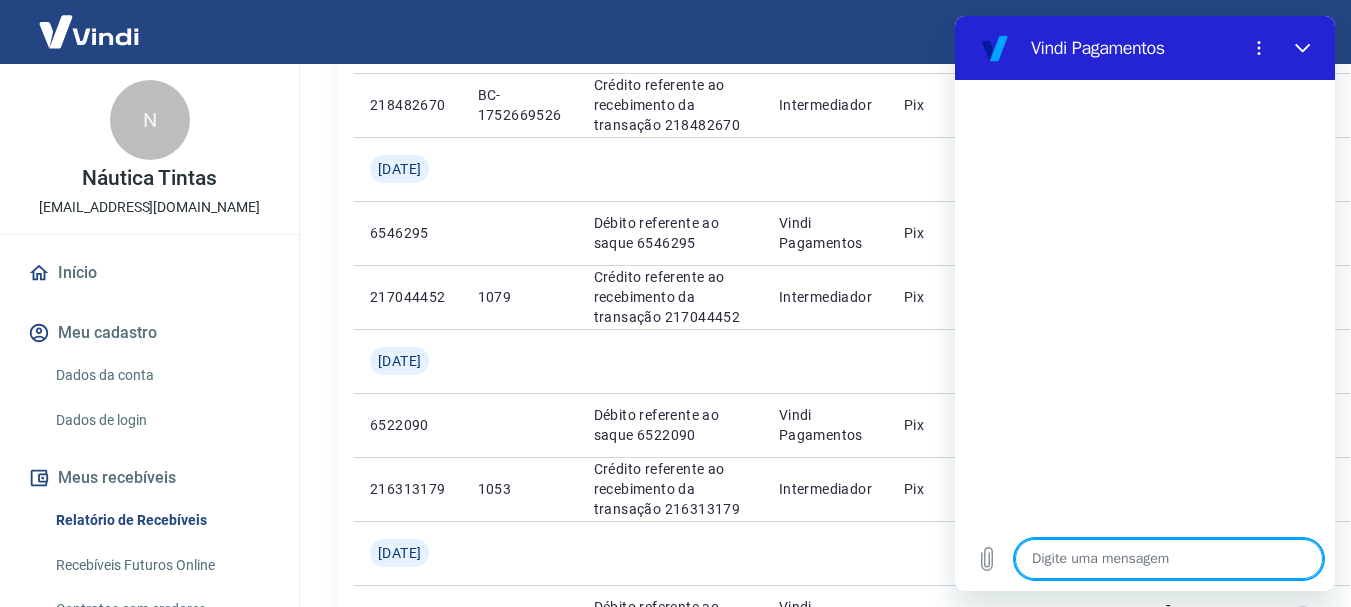 type on "B" 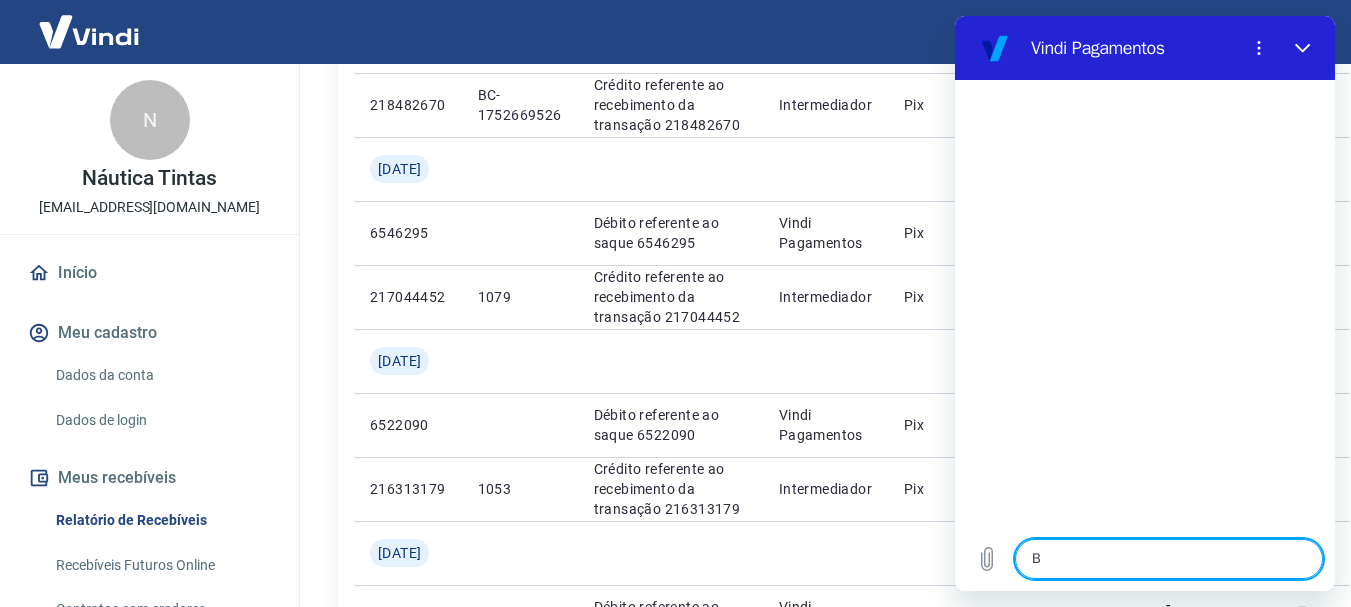 type on "Bo" 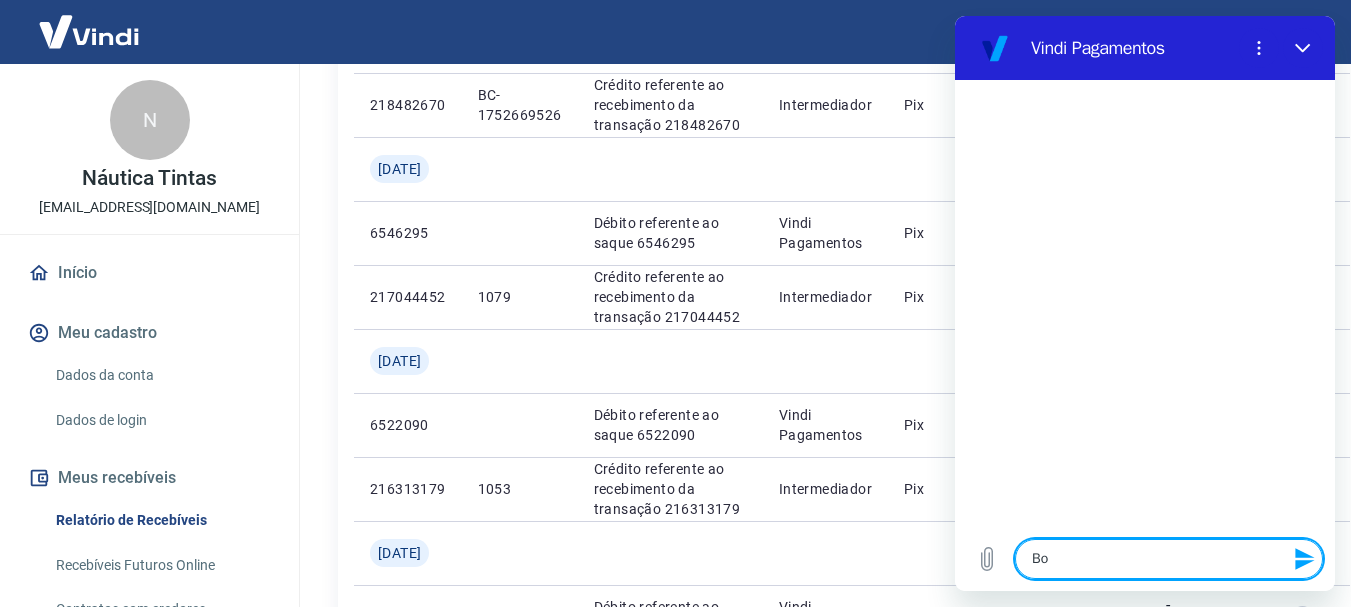 type on "Bom" 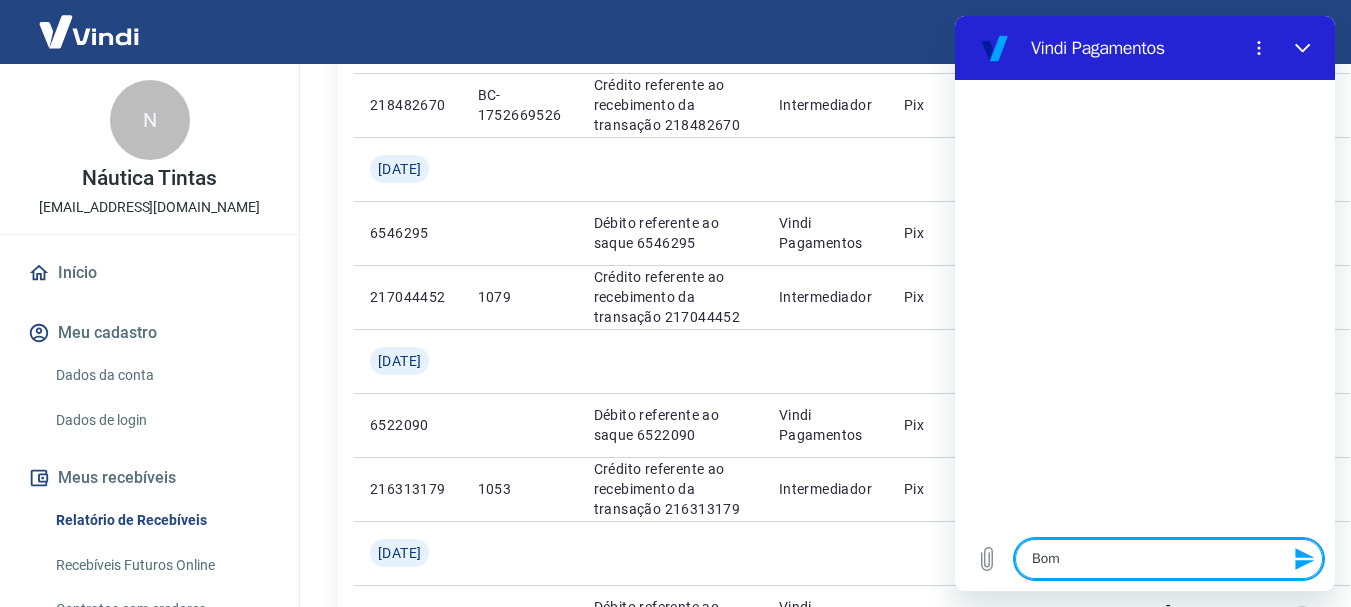type on "Bom" 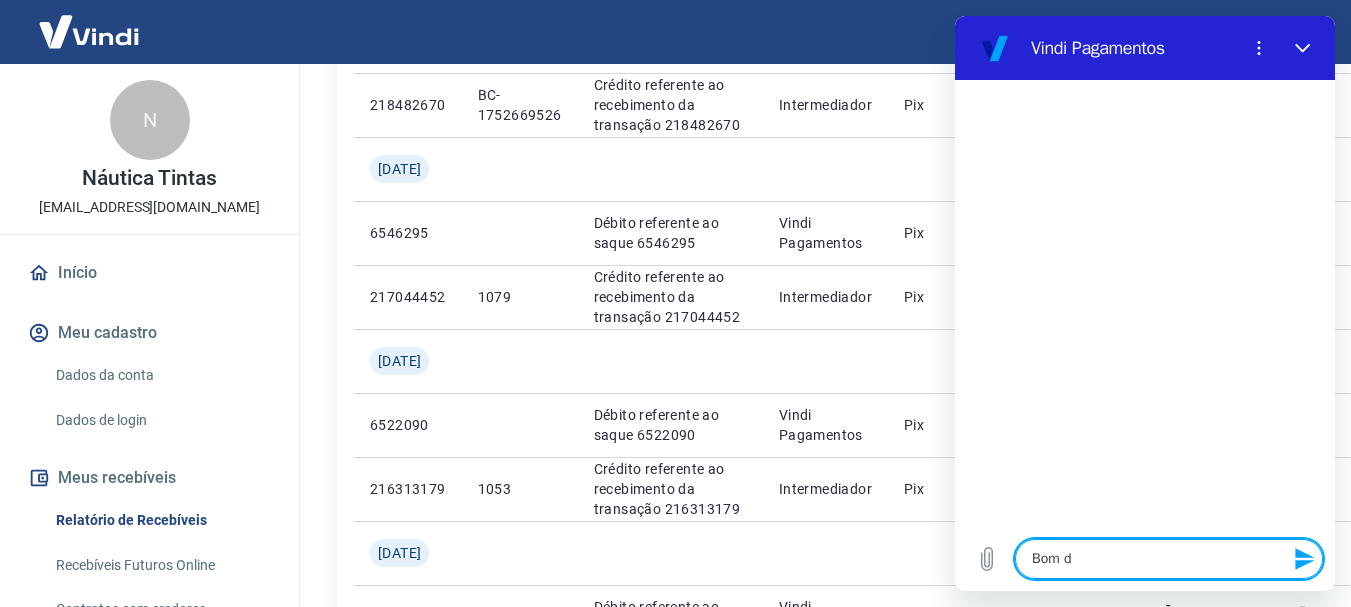 type on "Bom di" 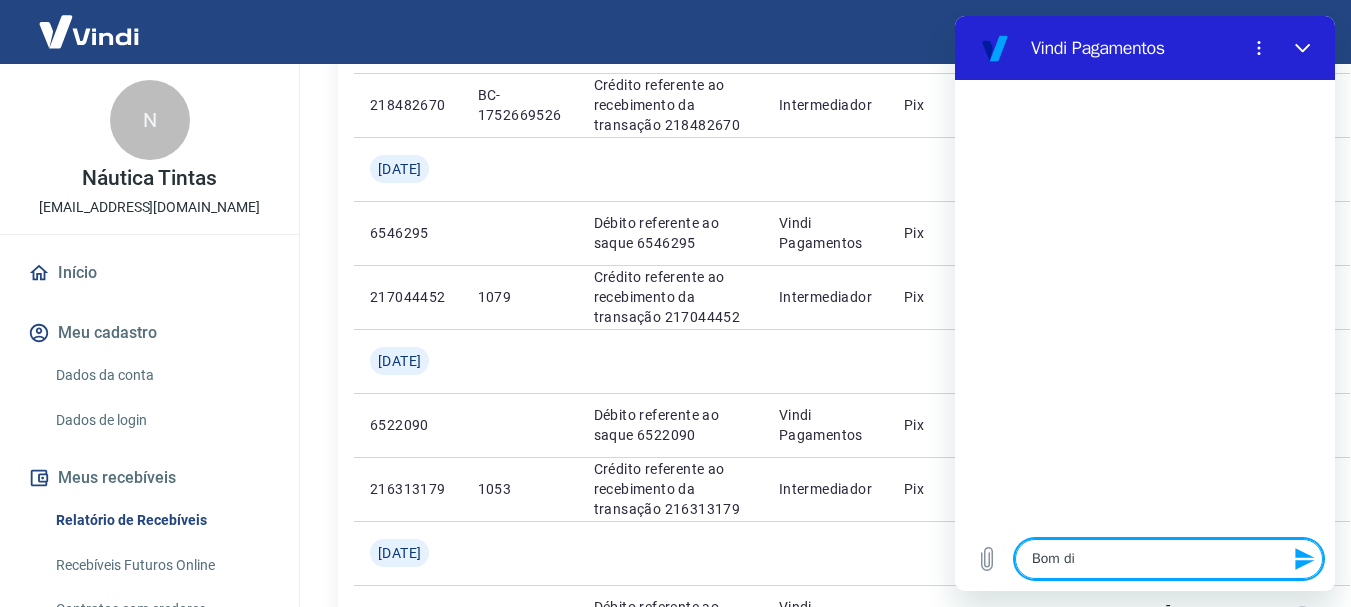 type on "Bom dia" 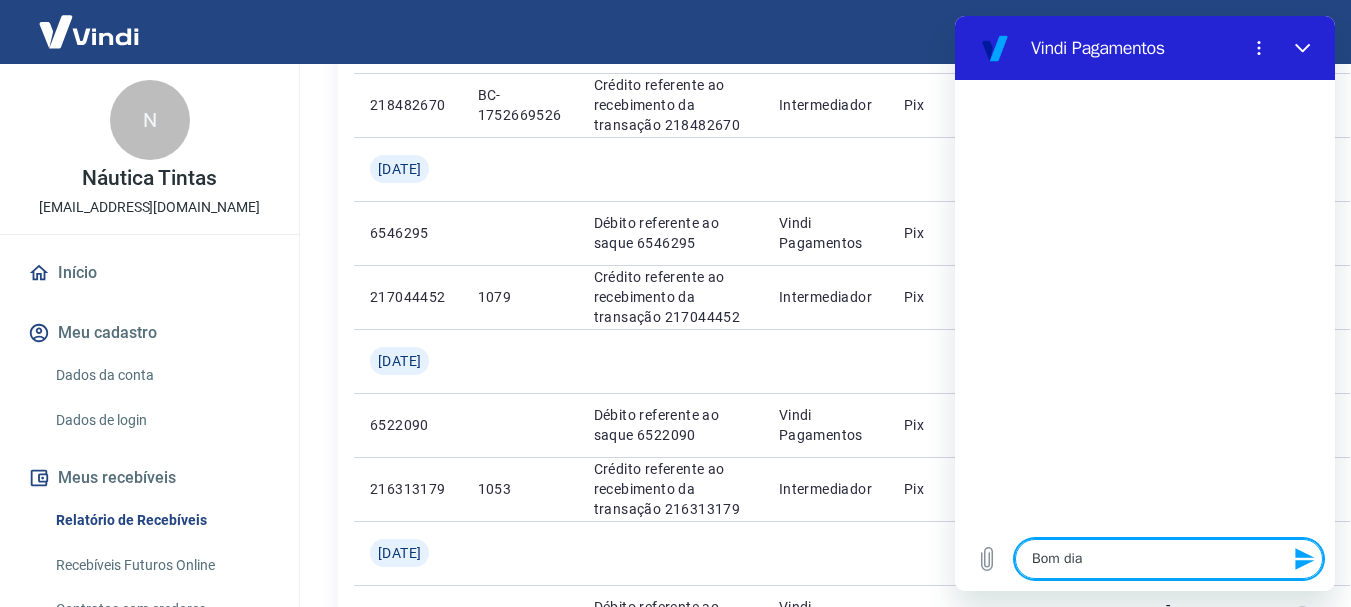 type on "Bom dia" 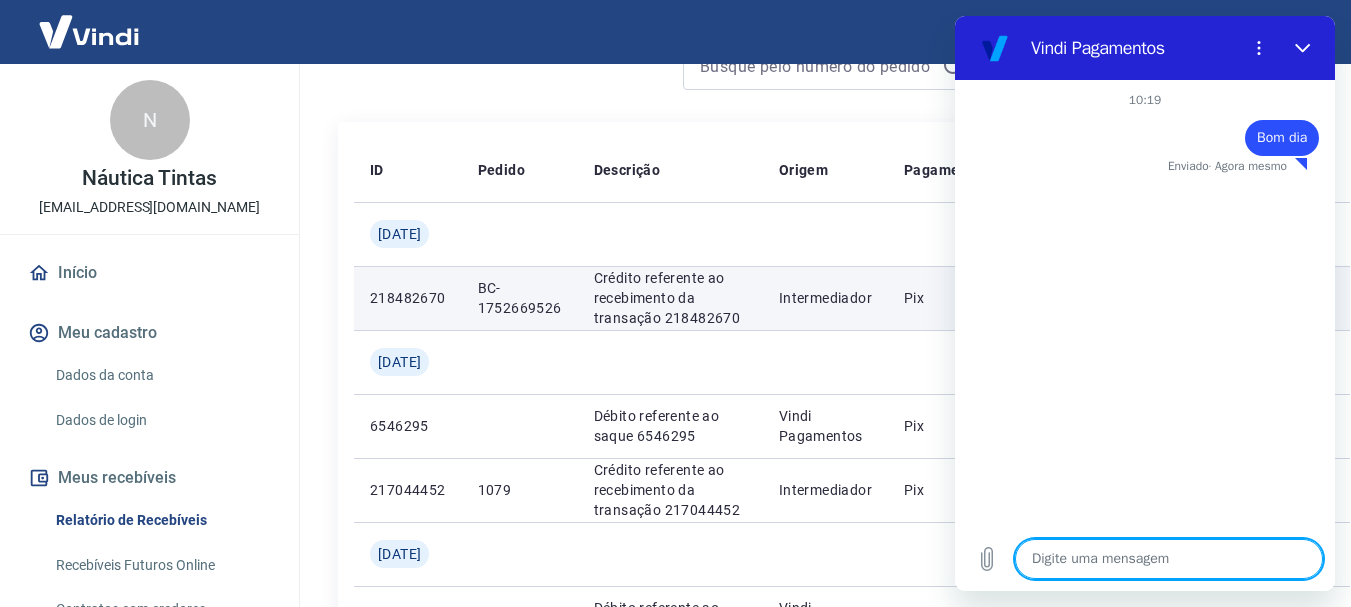 scroll, scrollTop: 200, scrollLeft: 0, axis: vertical 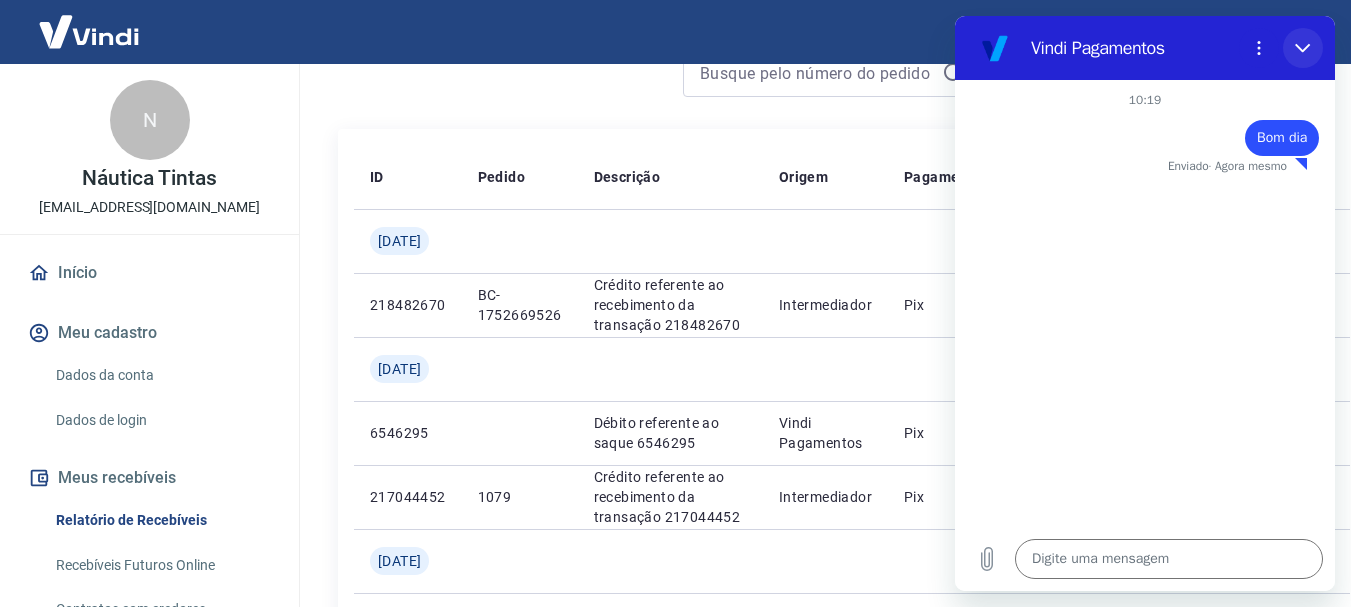 drag, startPoint x: 1303, startPoint y: 48, endPoint x: 2244, endPoint y: 72, distance: 941.306 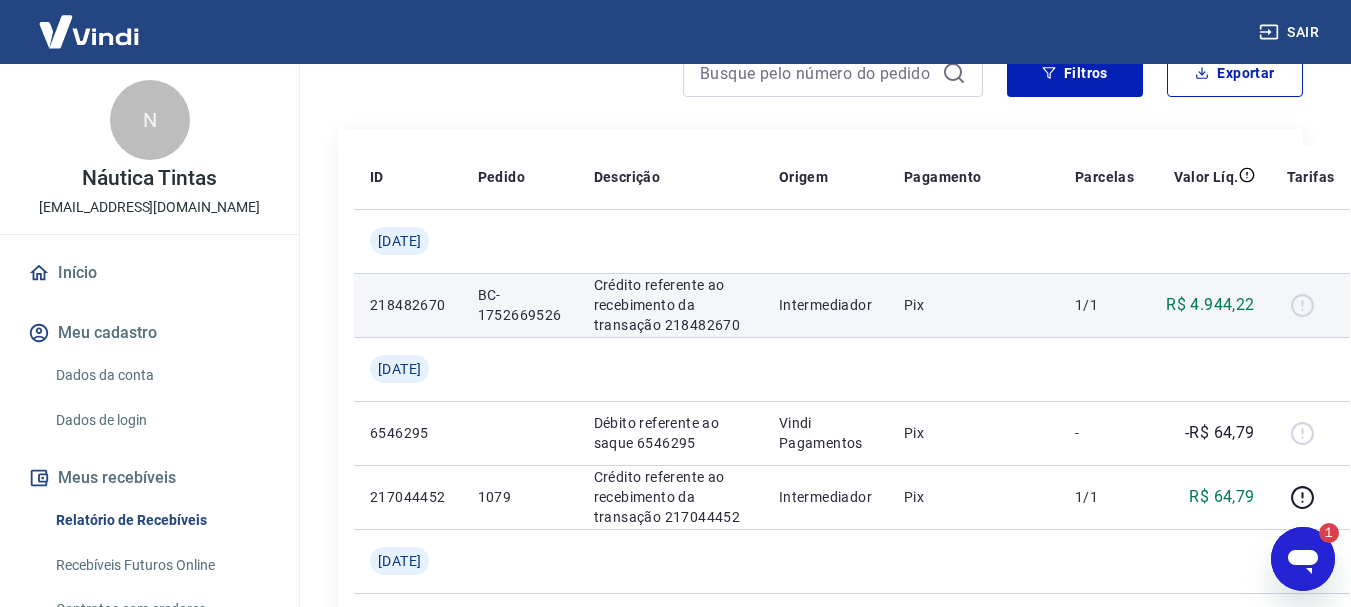 scroll, scrollTop: 0, scrollLeft: 0, axis: both 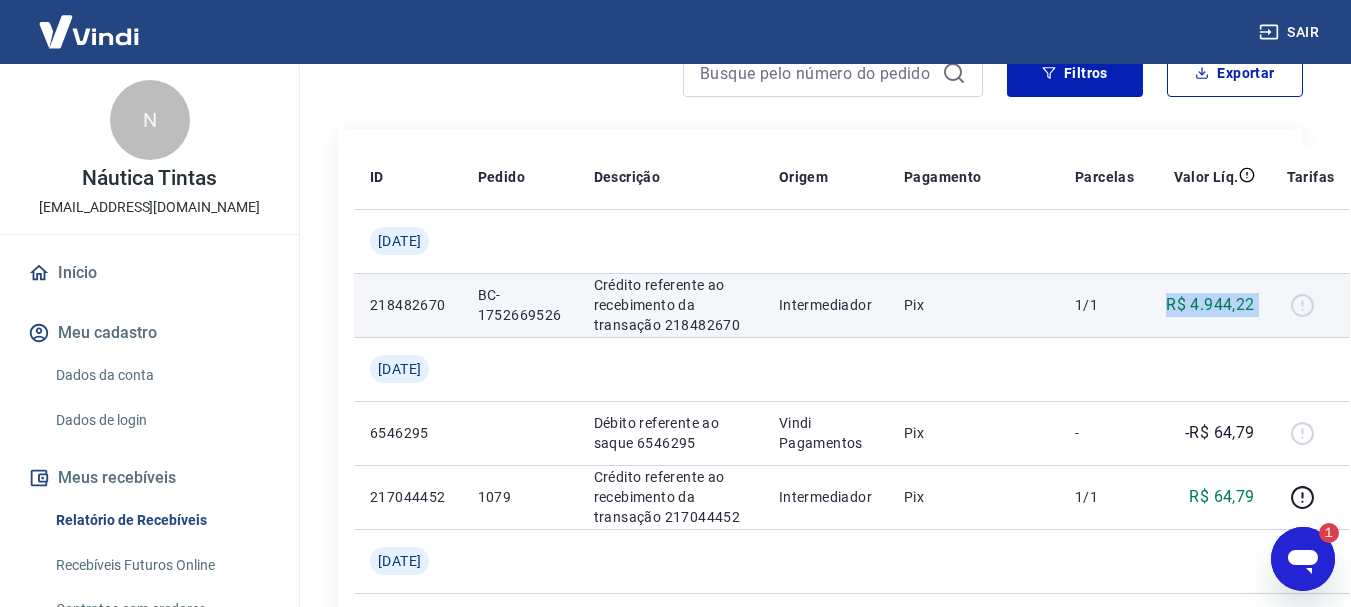 drag, startPoint x: 1113, startPoint y: 331, endPoint x: 1216, endPoint y: 325, distance: 103.17461 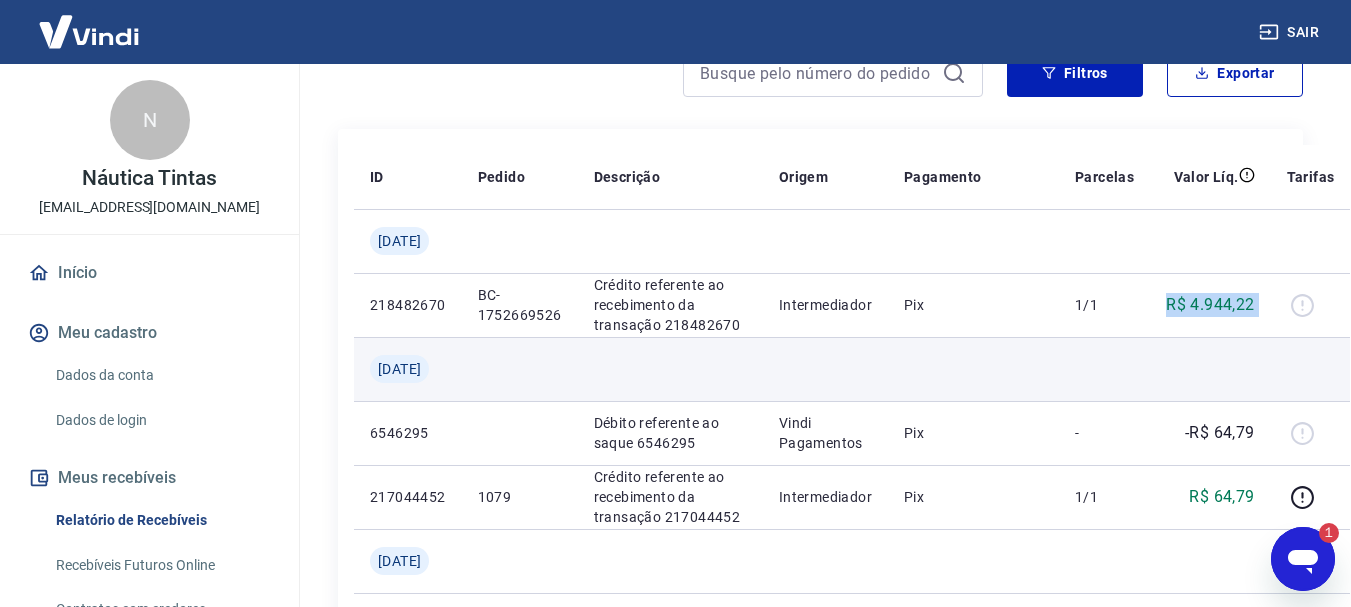 copy on "R$ 4.944,22" 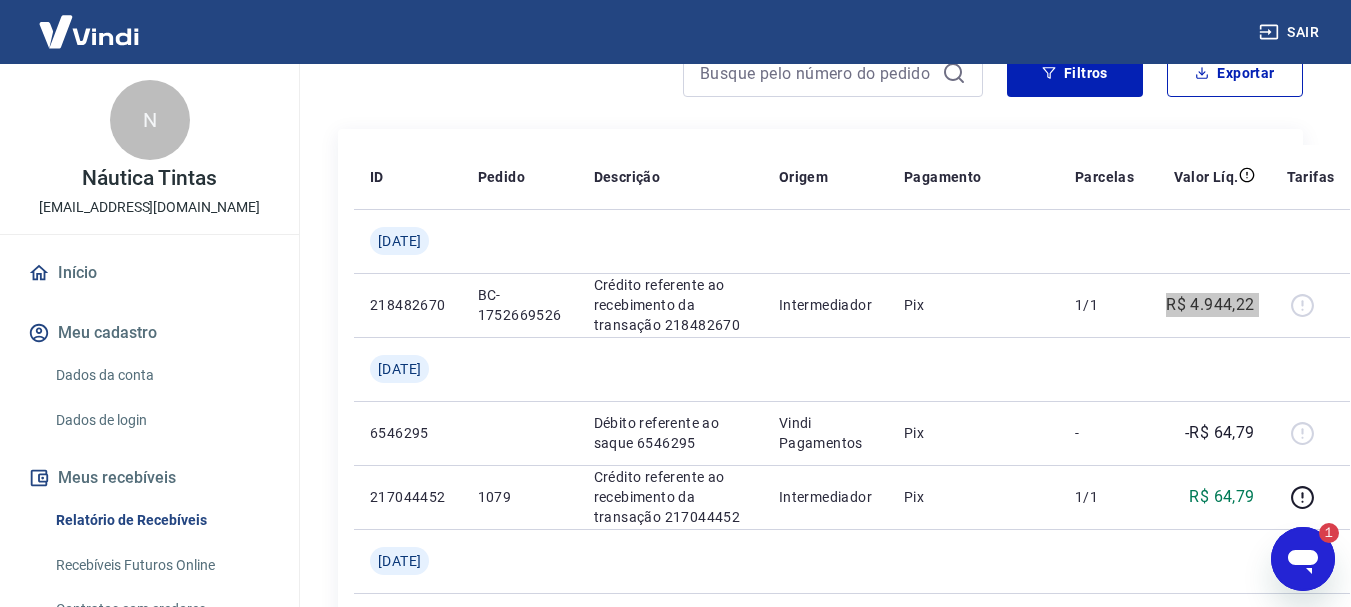 click 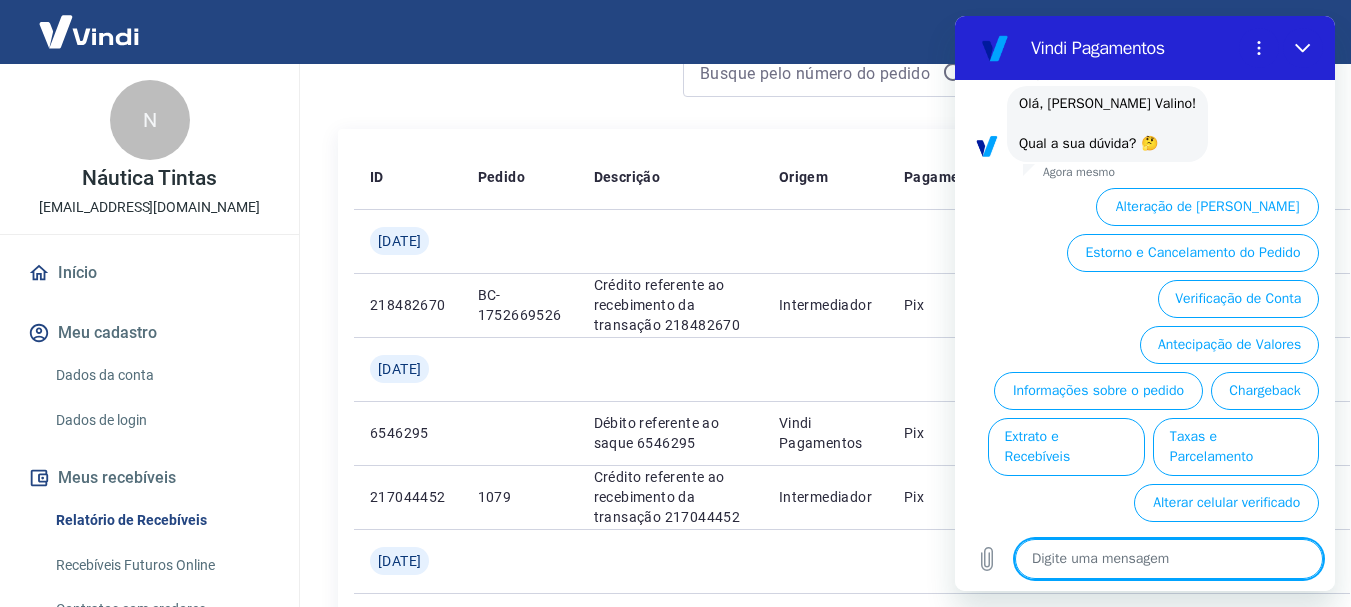 scroll, scrollTop: 126, scrollLeft: 0, axis: vertical 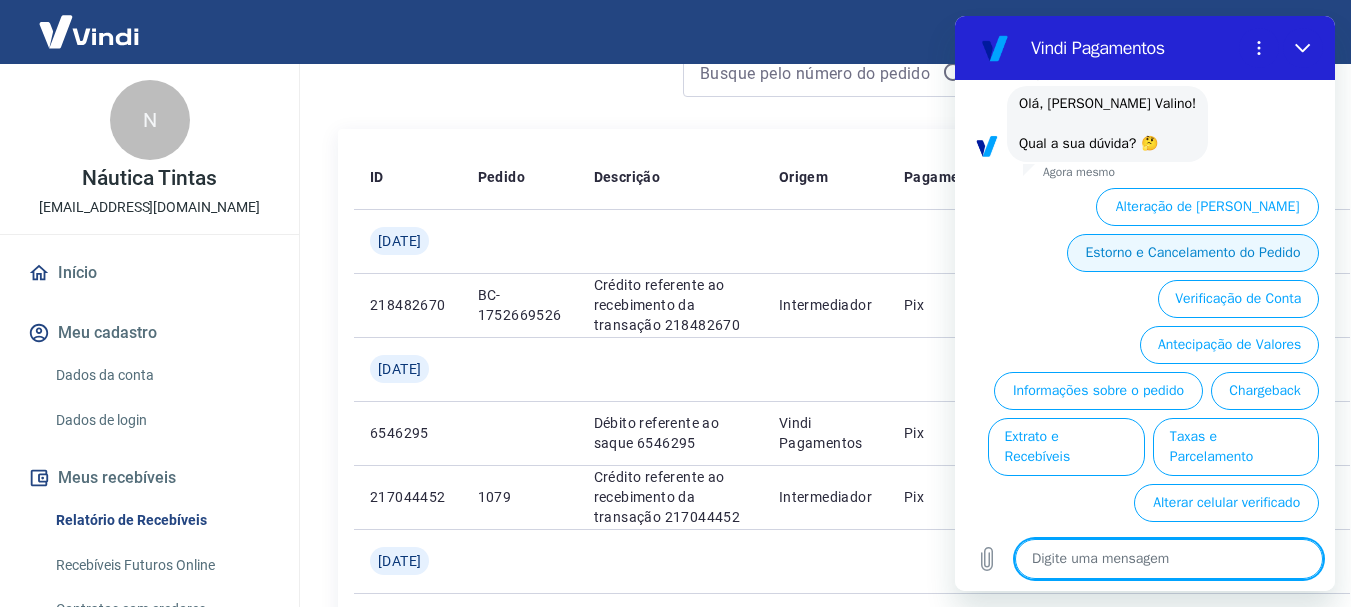 click on "Estorno e Cancelamento do Pedido" at bounding box center (1193, 253) 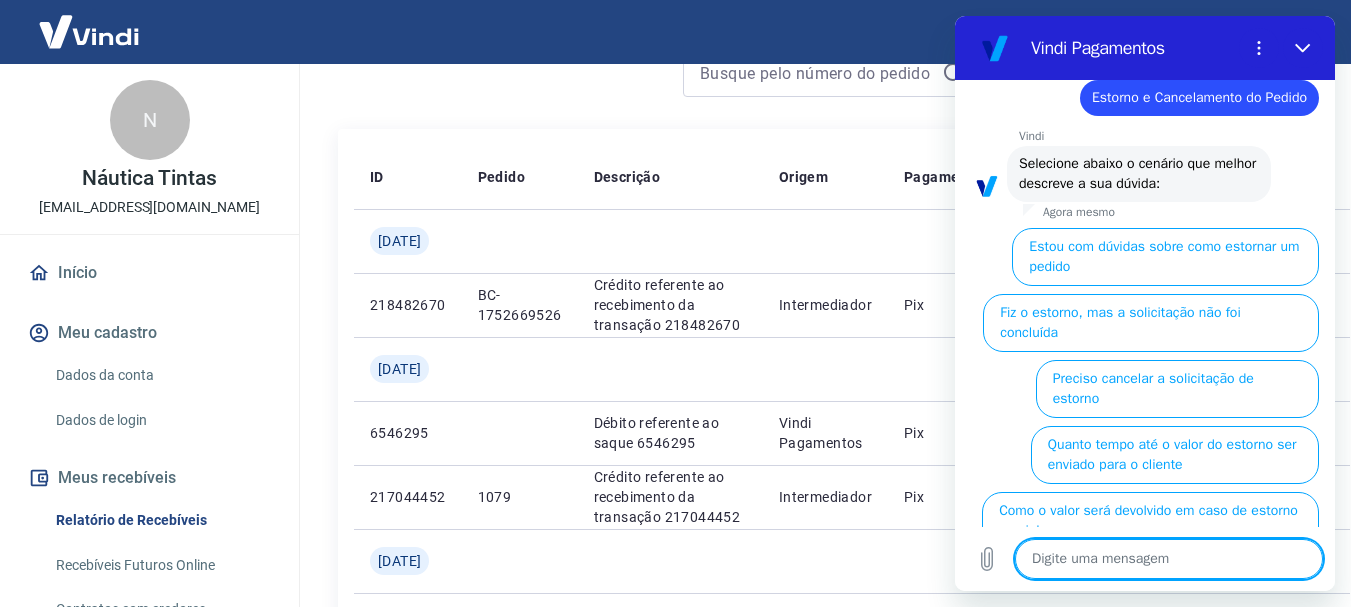 scroll, scrollTop: 228, scrollLeft: 0, axis: vertical 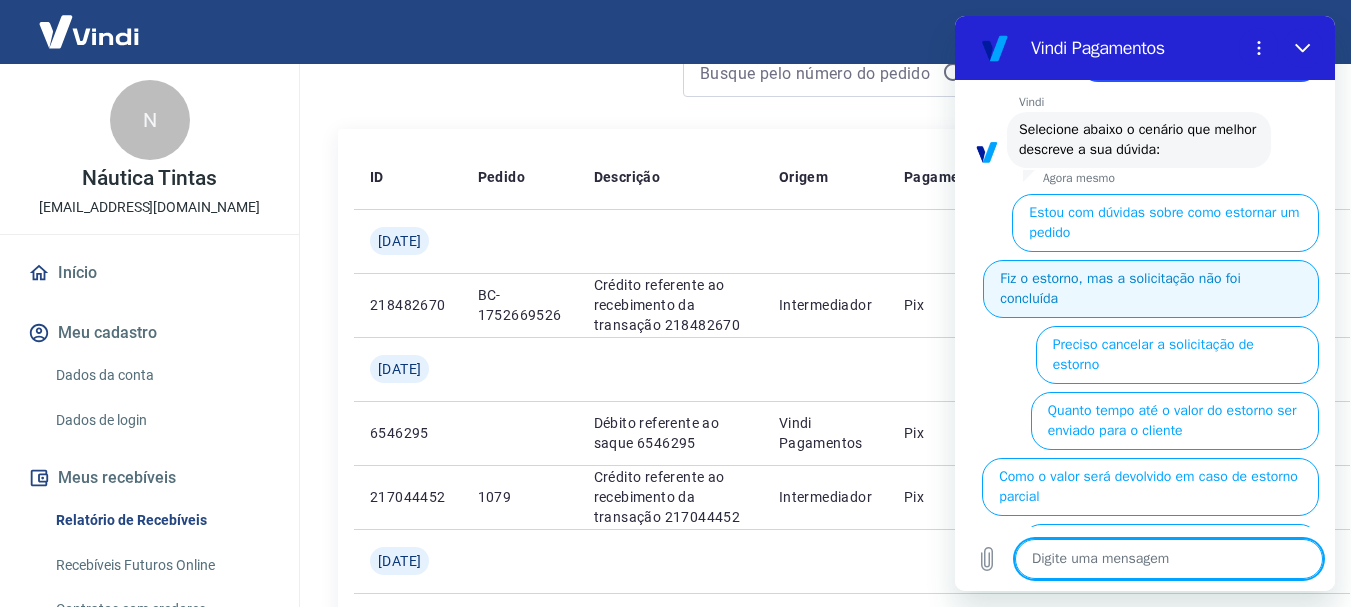 click on "Fiz o estorno, mas a solicitação não foi concluída" at bounding box center [1151, 289] 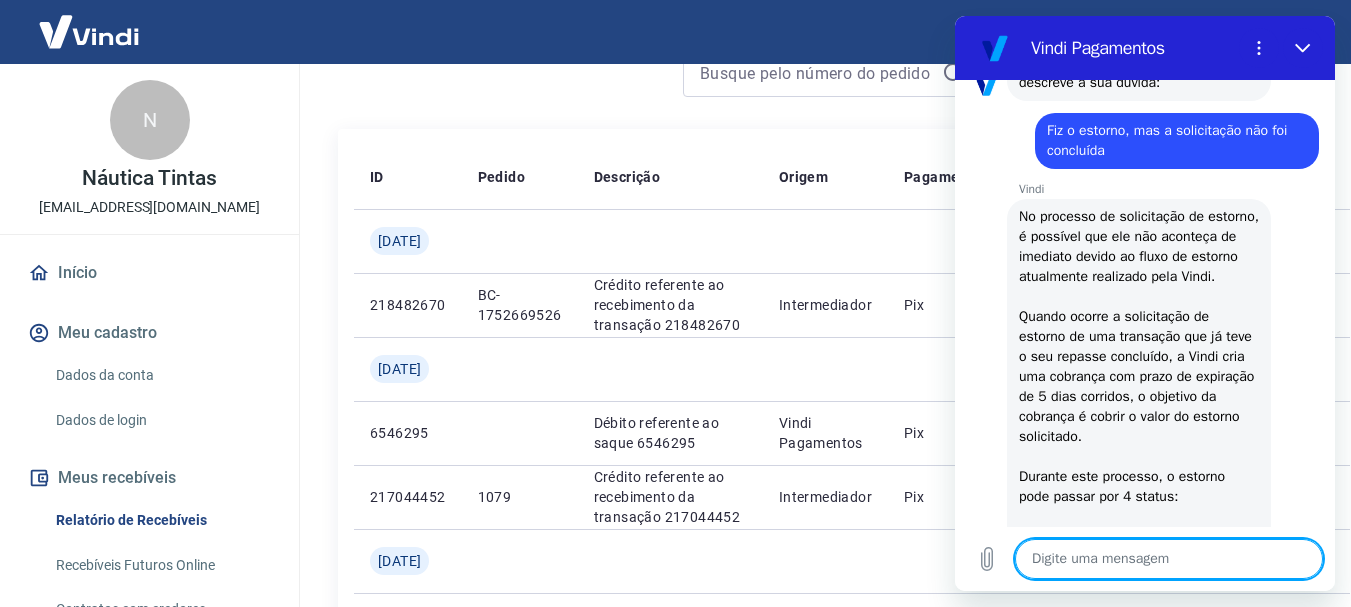 scroll, scrollTop: 290, scrollLeft: 0, axis: vertical 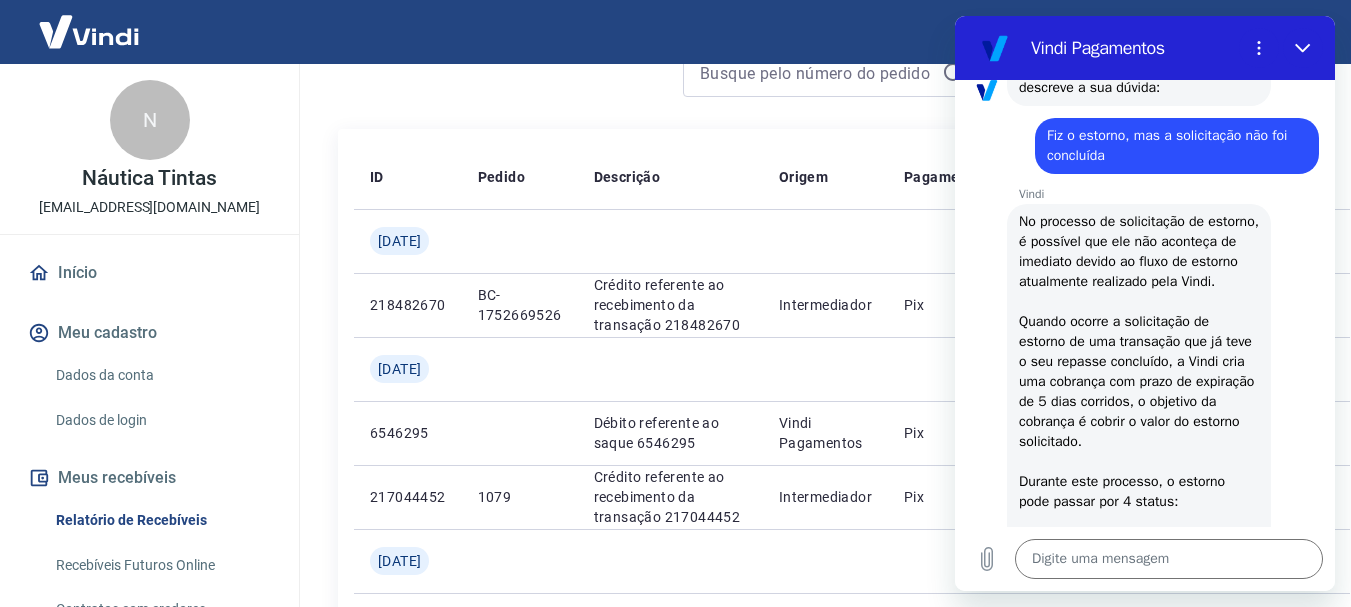 drag, startPoint x: 1078, startPoint y: 274, endPoint x: 1174, endPoint y: 298, distance: 98.95454 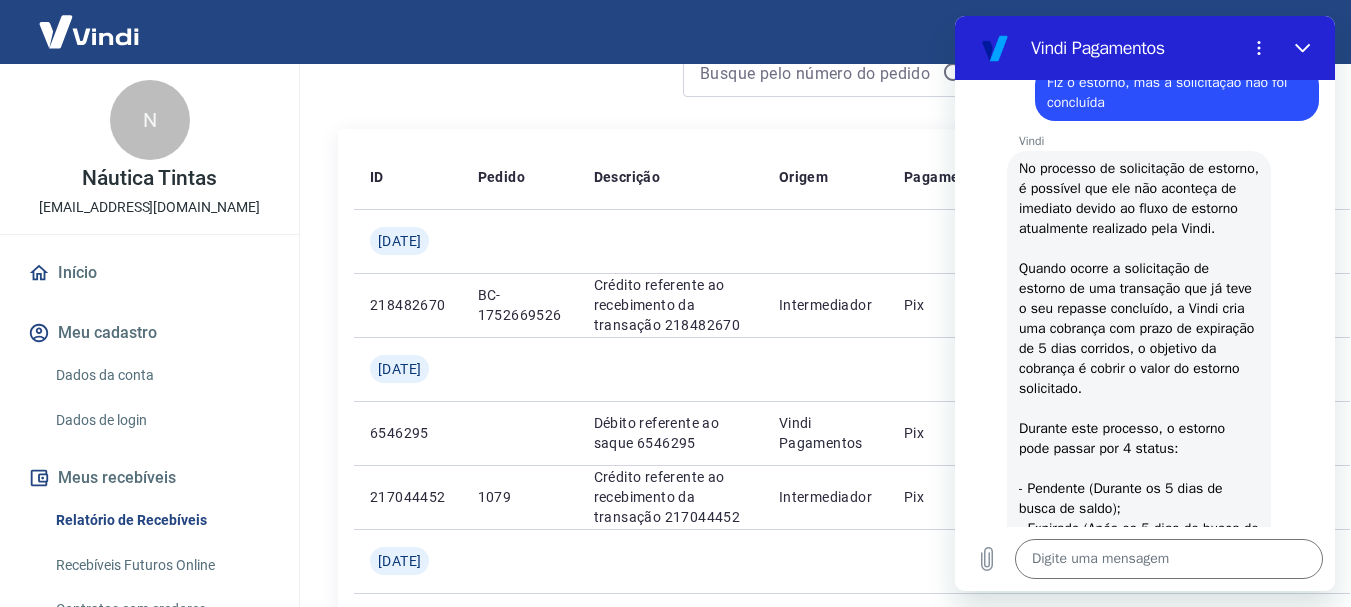 scroll, scrollTop: 390, scrollLeft: 0, axis: vertical 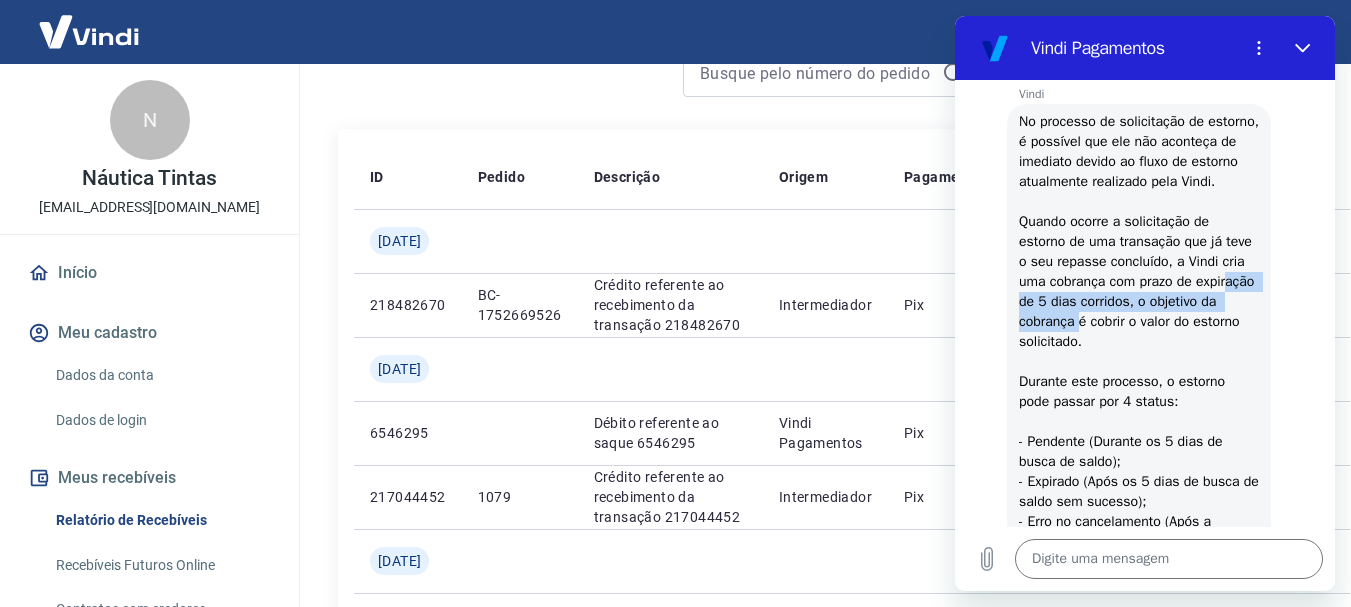 drag, startPoint x: 1067, startPoint y: 326, endPoint x: 1153, endPoint y: 333, distance: 86.28442 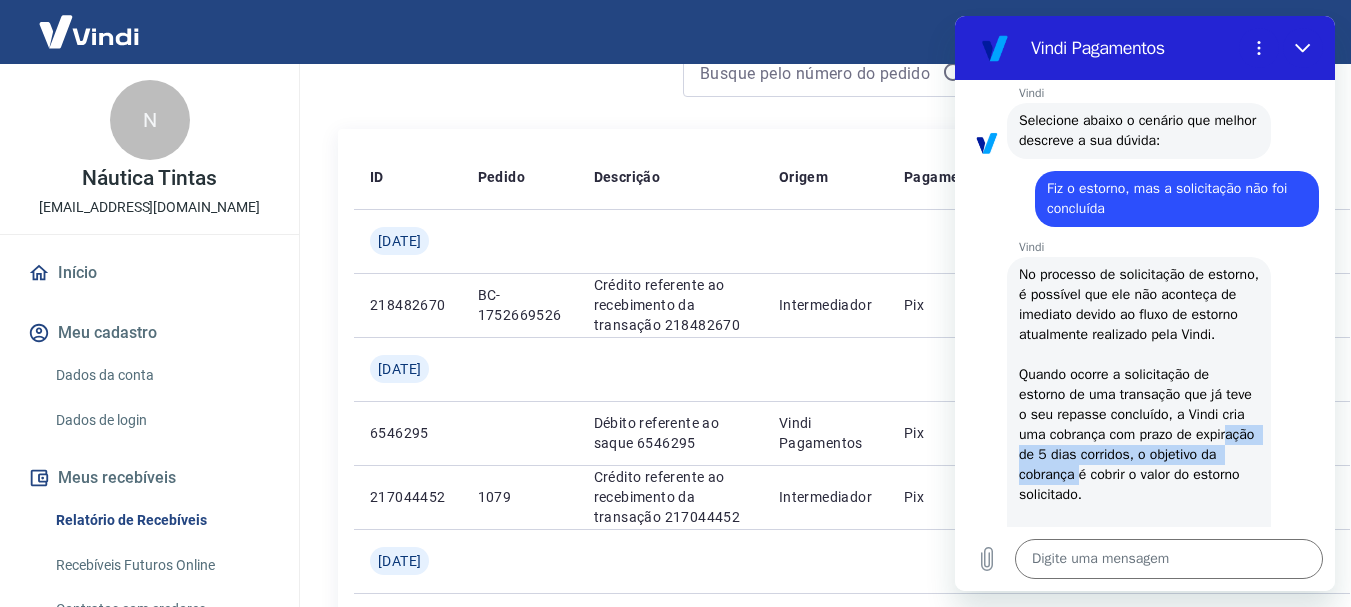 scroll, scrollTop: 190, scrollLeft: 0, axis: vertical 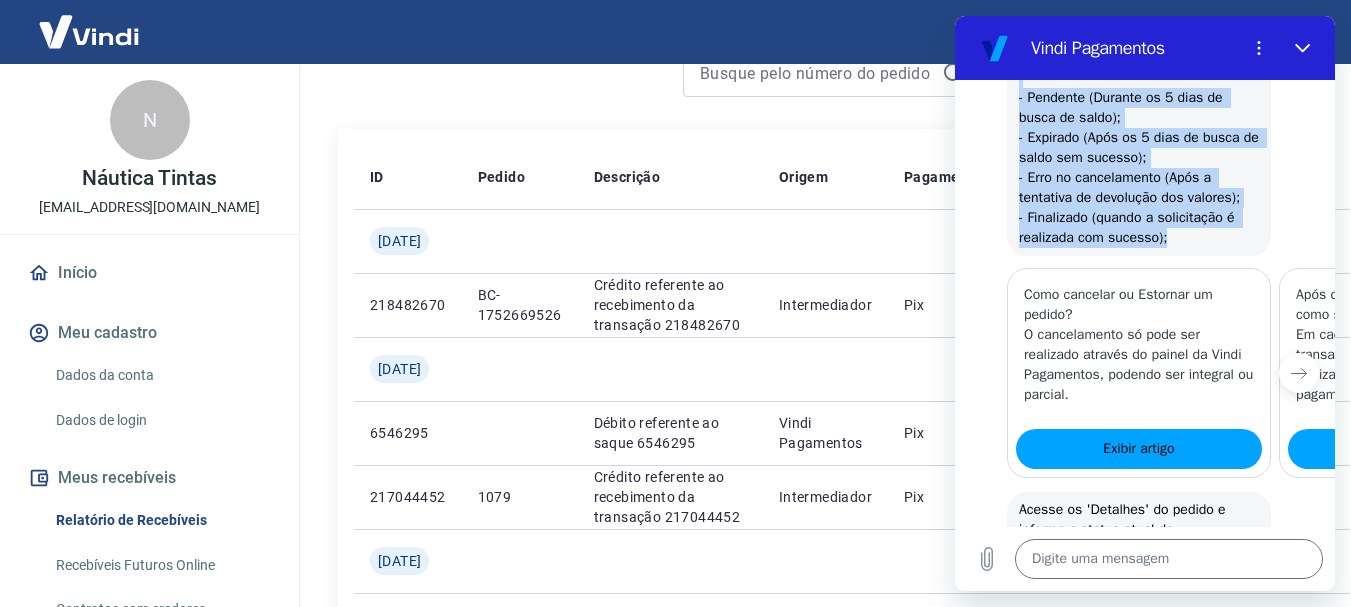 drag, startPoint x: 1019, startPoint y: 315, endPoint x: 1202, endPoint y: 257, distance: 191.97136 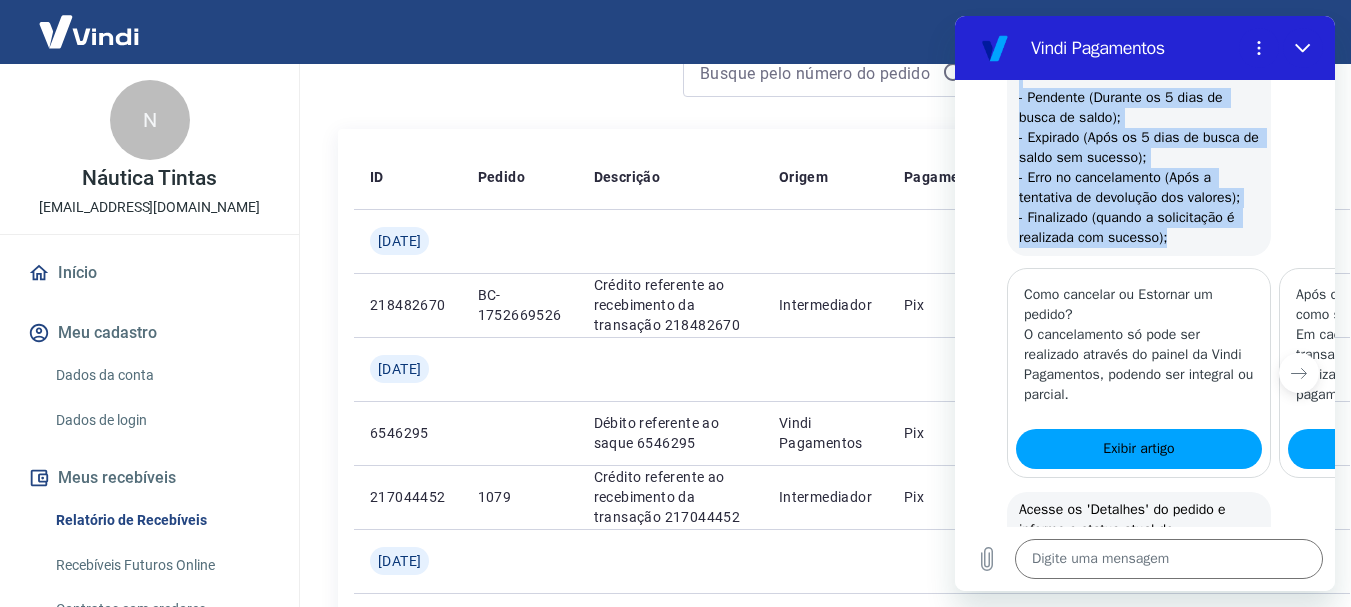 copy on "No processo de solicitação de estorno, é possível que ele não aconteça de imediato devido ao fluxo de estorno atualmente realizado pela Vindi.
Quando ocorre a solicitação de estorno de uma transação que já teve o seu repasse concluído, a Vindi cria uma cobrança com prazo de expiração de 5 dias corridos, o objetivo da cobrança é cobrir o valor do estorno solicitado.
Durante este processo, o estorno pode passar por 4 status:
- Pendente (Durante os 5 dias de busca de saldo);
- Expirado (Após os 5 dias de busca de saldo sem sucesso);
- Erro no cancelamento (Após a tentativa de devolução dos valores);
- Finalizado (quando a solicitação é realizada com sucesso);" 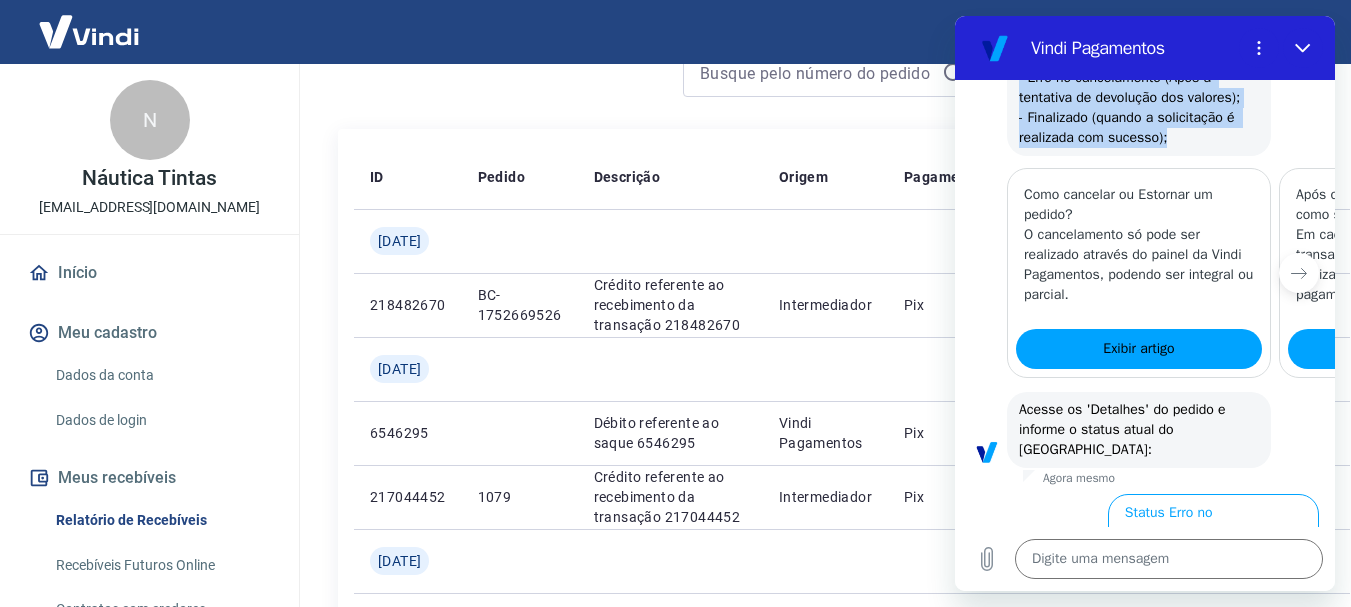 scroll, scrollTop: 890, scrollLeft: 0, axis: vertical 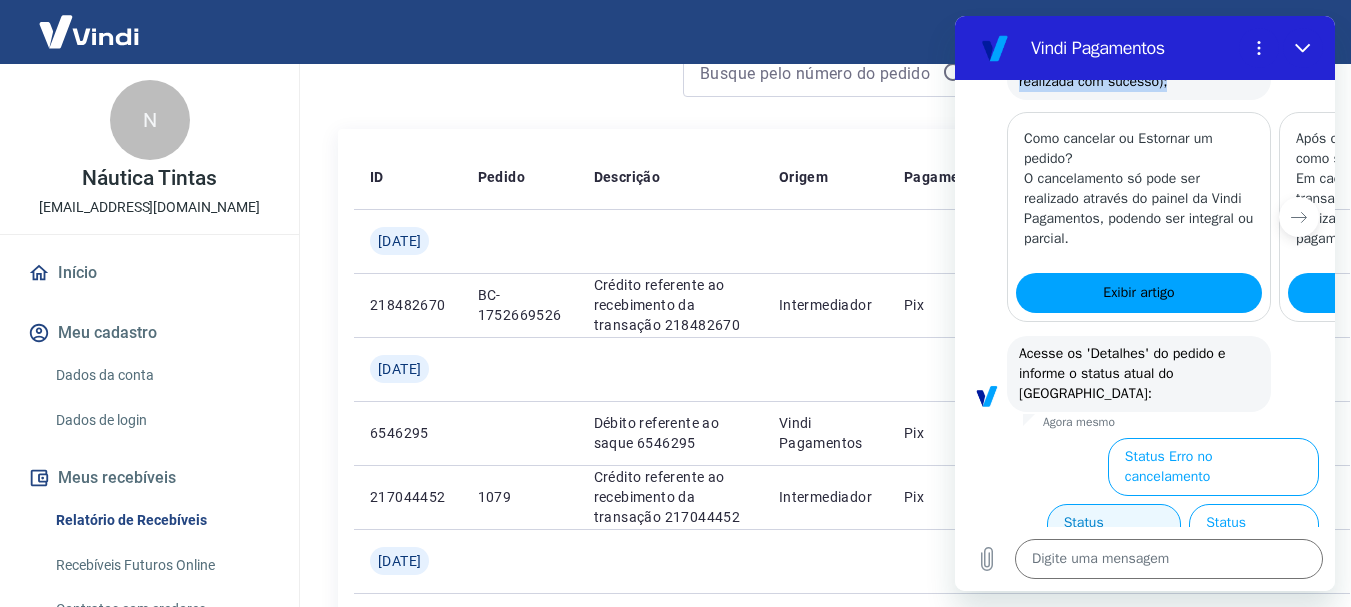 click on "Status Pendente" at bounding box center (1114, 533) 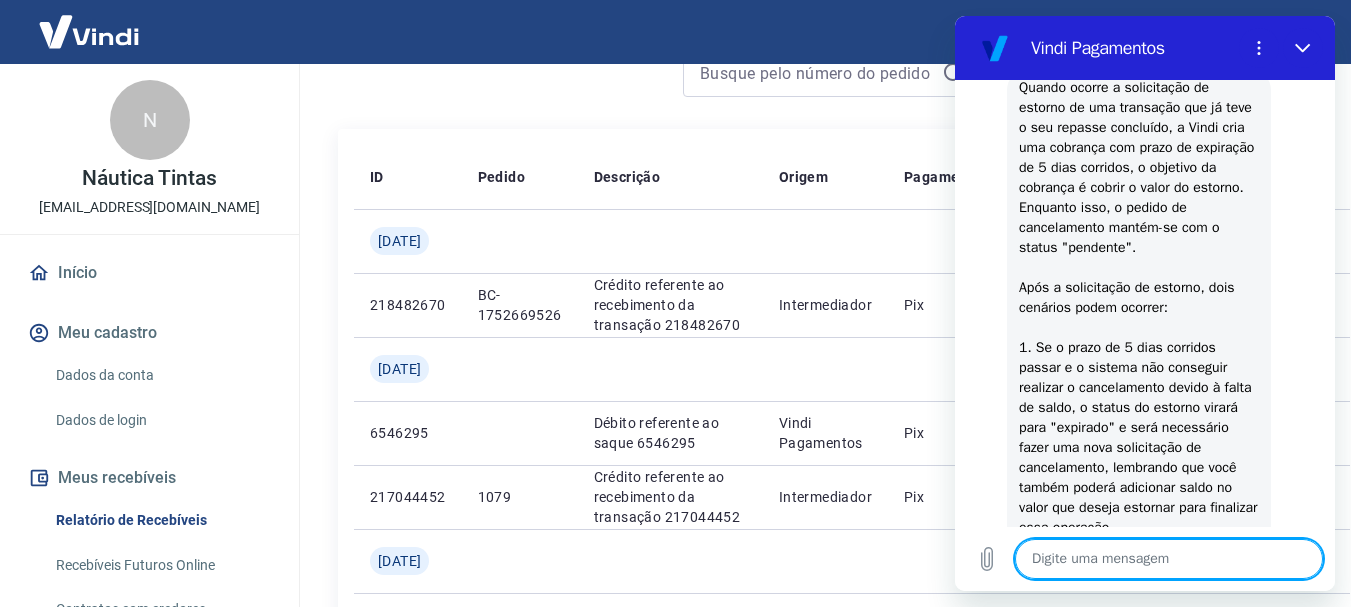 scroll, scrollTop: 1410, scrollLeft: 0, axis: vertical 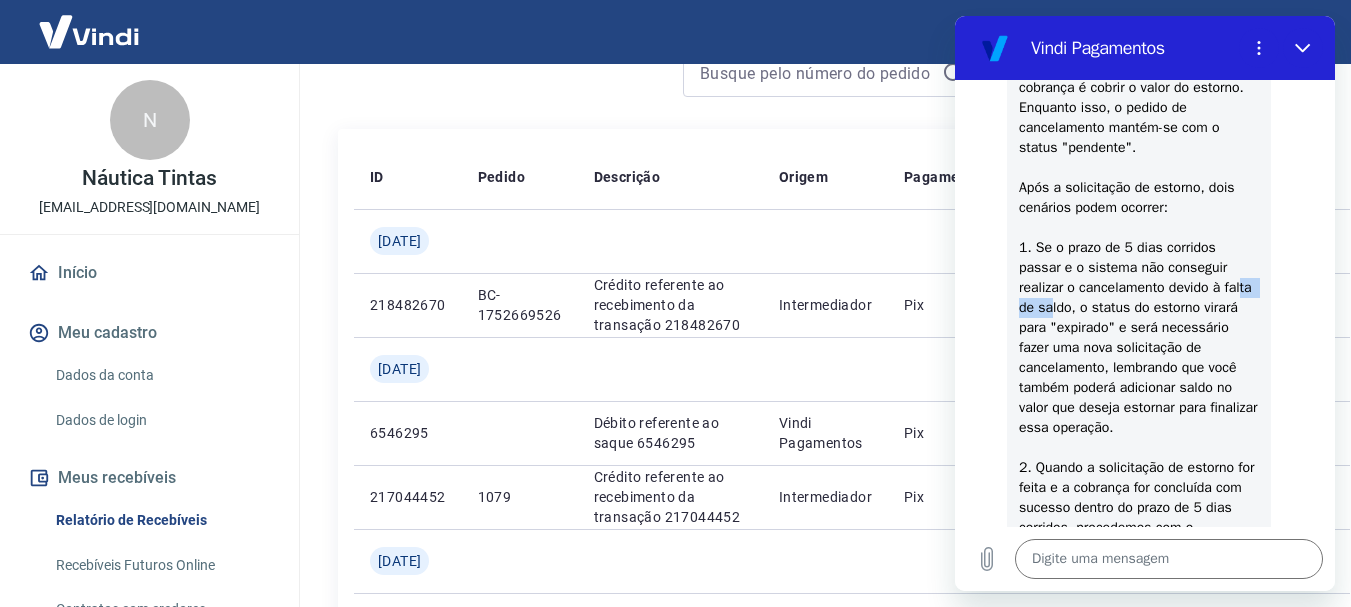 click on "Quando ocorre a solicitação de estorno de uma transação que já teve o seu repasse concluído, a Vindi cria uma cobrança com prazo de expiração de 5 dias corridos, o objetivo da cobrança é cobrir o valor do estorno. Enquanto isso, o pedido de cancelamento mantém-se com o status "pendente".
Após a solicitação de estorno, dois cenários podem ocorrer:
1. Se o prazo de 5 dias corridos passar e o sistema não conseguir realizar o cancelamento devido à falta de saldo, o status do estorno virará para "expirado" e será necessário fazer uma nova solicitação de cancelamento, lembrando que você também poderá adicionar saldo no valor que deseja estornar para finalizar essa operação.
2. Quando a solicitação de estorno for feita e a cobrança for concluída com sucesso dentro do prazo de 5 dias corridos, procedemos com o cancelamento da transação dentro do sistema e o status do estorno virará para "finalizado"." at bounding box center [1140, 337] 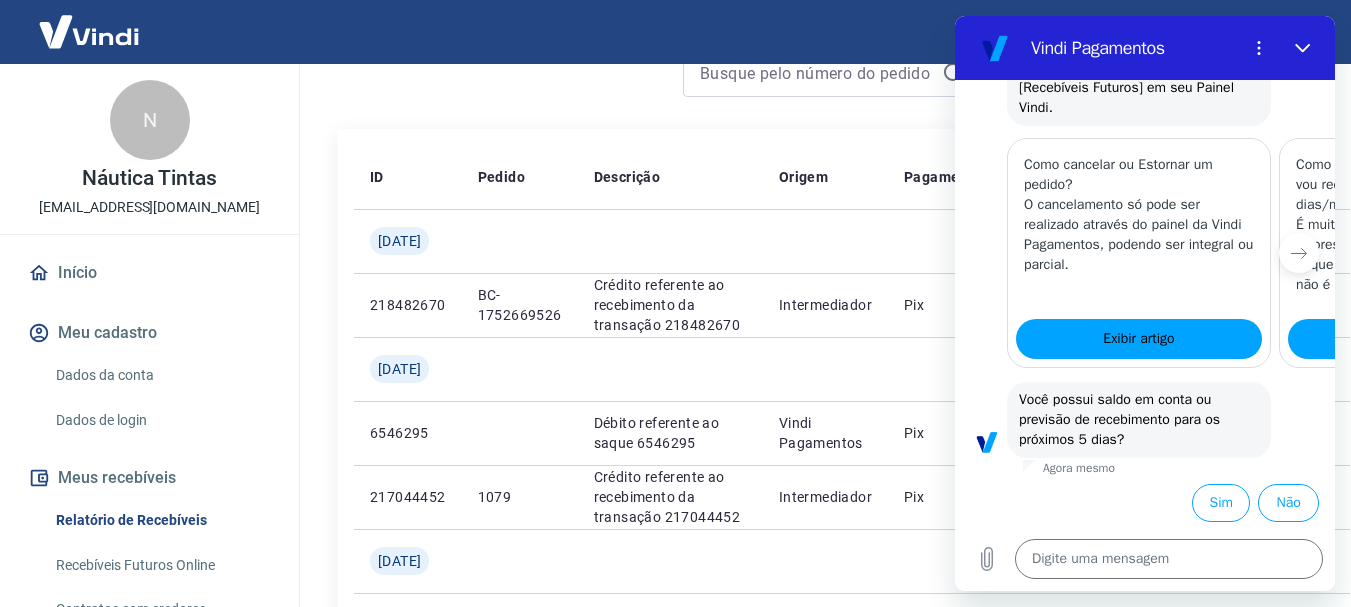 scroll, scrollTop: 2010, scrollLeft: 0, axis: vertical 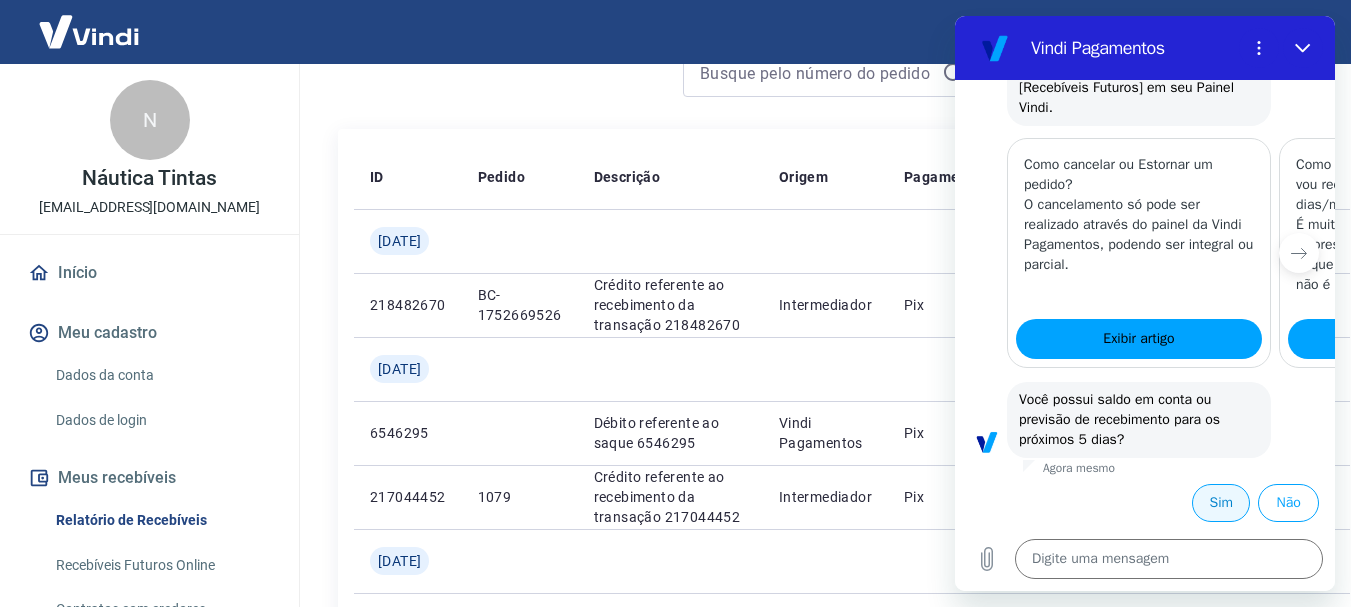 click on "Sim" at bounding box center (1221, 503) 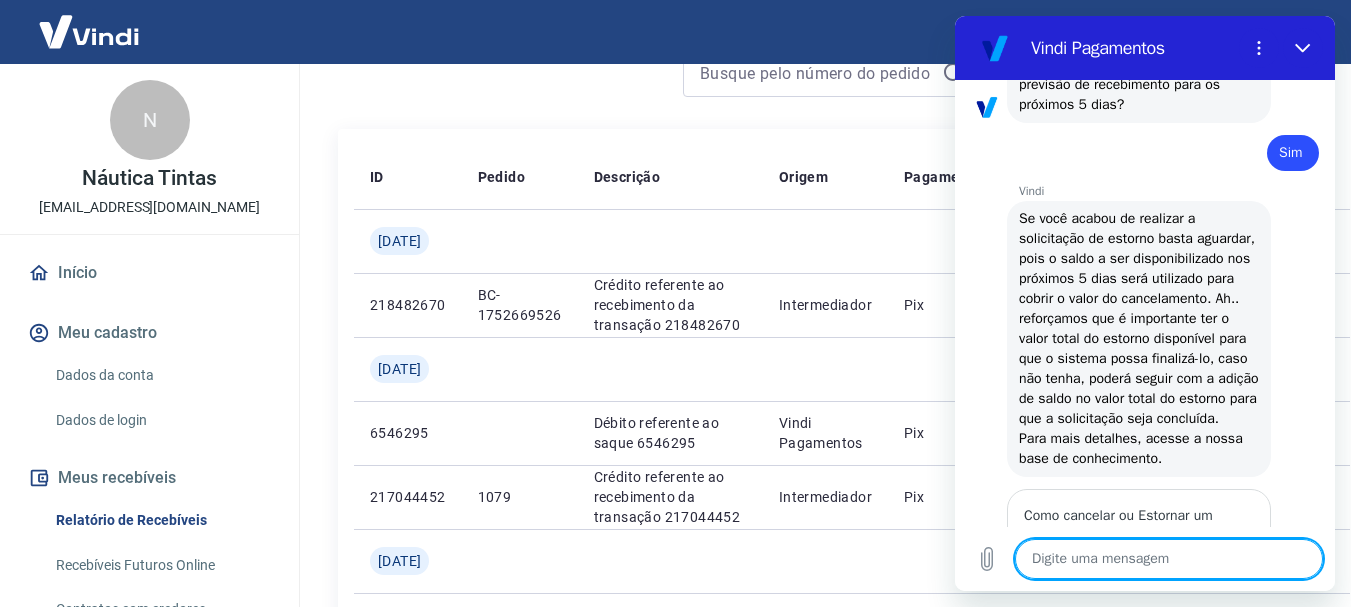 scroll, scrollTop: 2326, scrollLeft: 0, axis: vertical 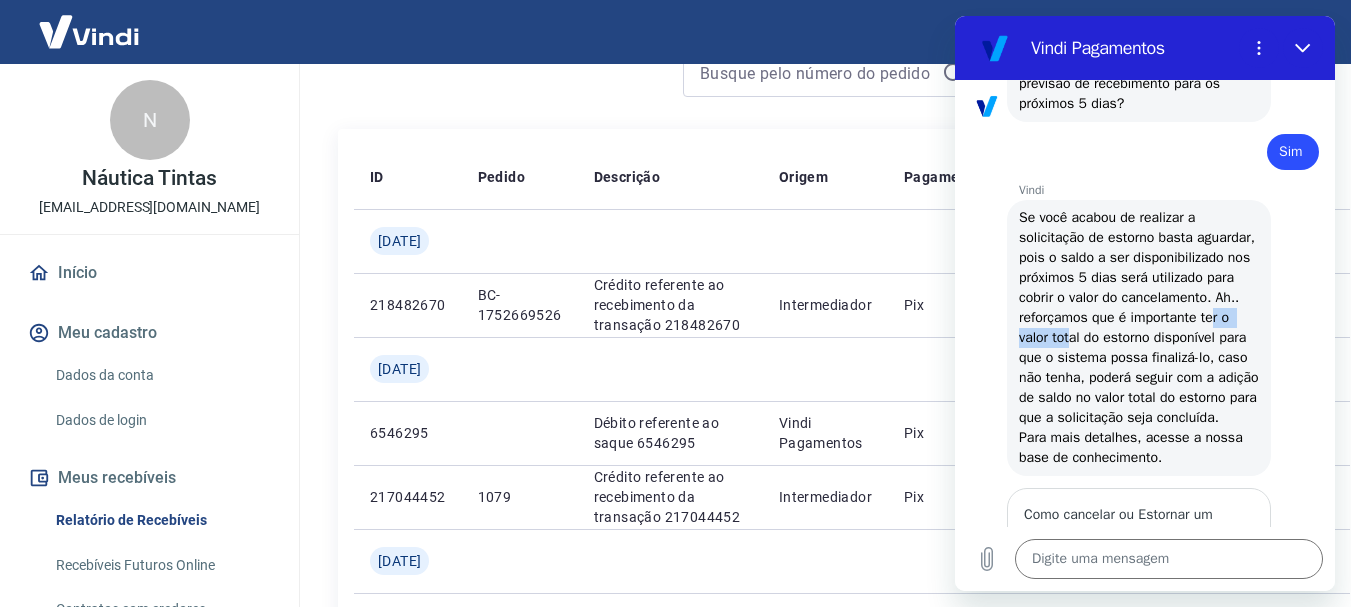 drag, startPoint x: 1115, startPoint y: 361, endPoint x: 1189, endPoint y: 361, distance: 74 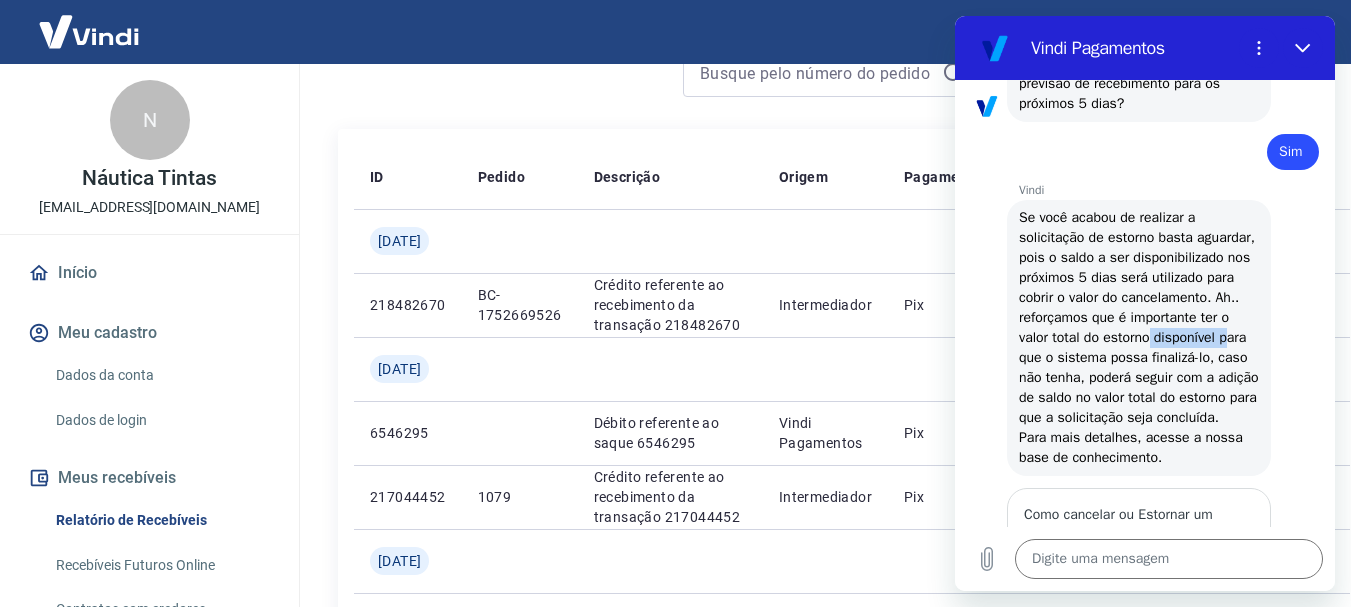 drag, startPoint x: 1065, startPoint y: 373, endPoint x: 1141, endPoint y: 383, distance: 76.655075 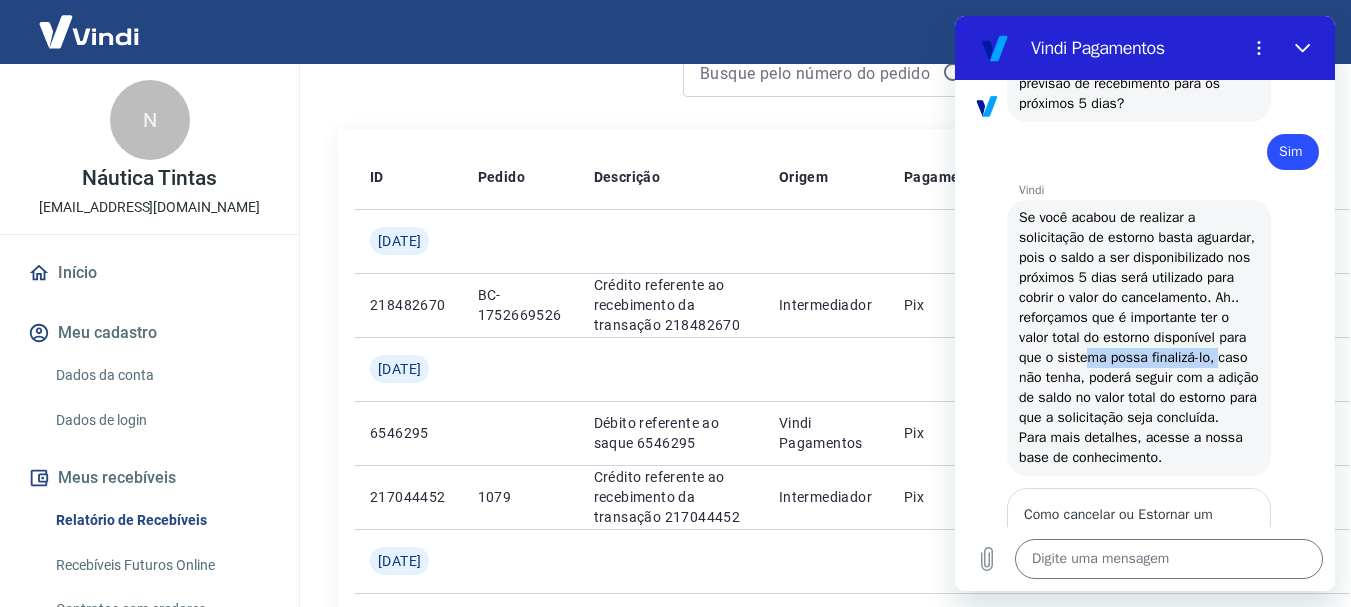 drag, startPoint x: 1049, startPoint y: 400, endPoint x: 1176, endPoint y: 401, distance: 127.00394 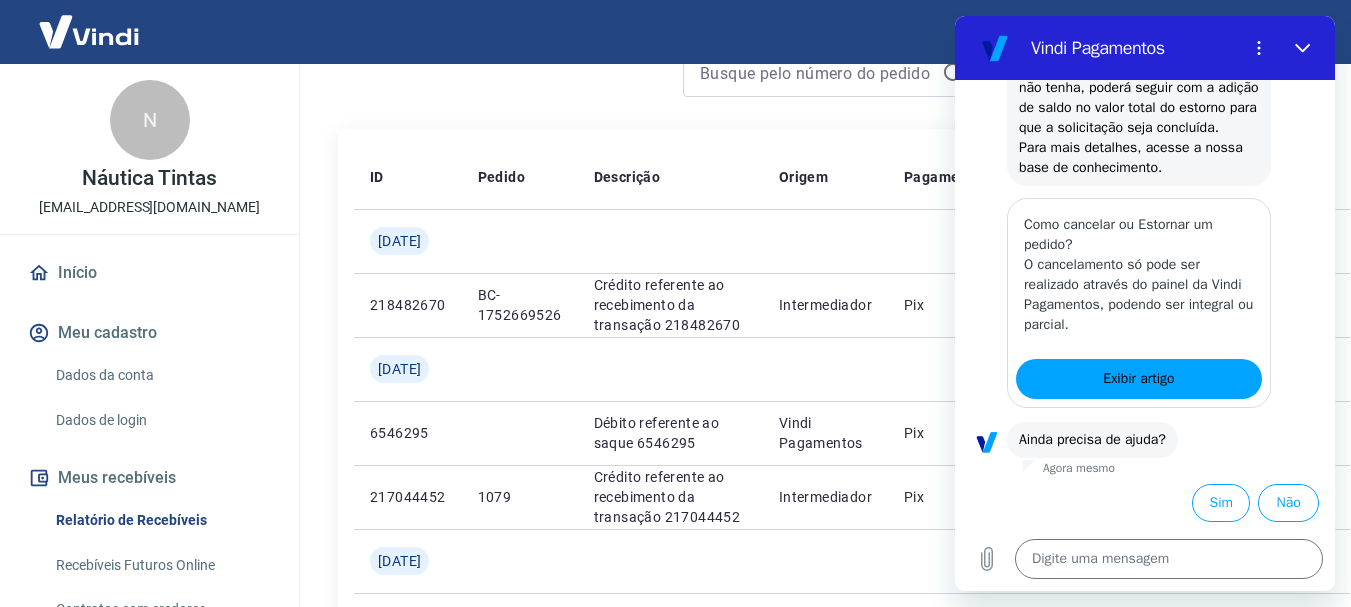 scroll, scrollTop: 2676, scrollLeft: 0, axis: vertical 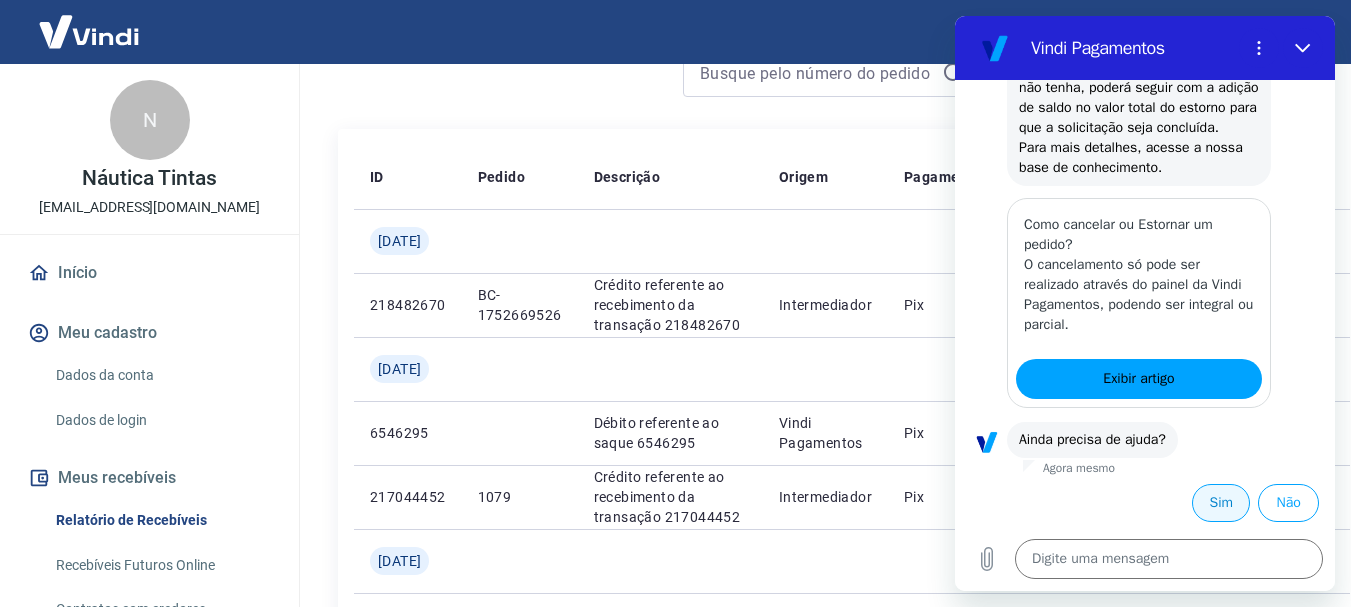 click on "Sim" at bounding box center (1221, 503) 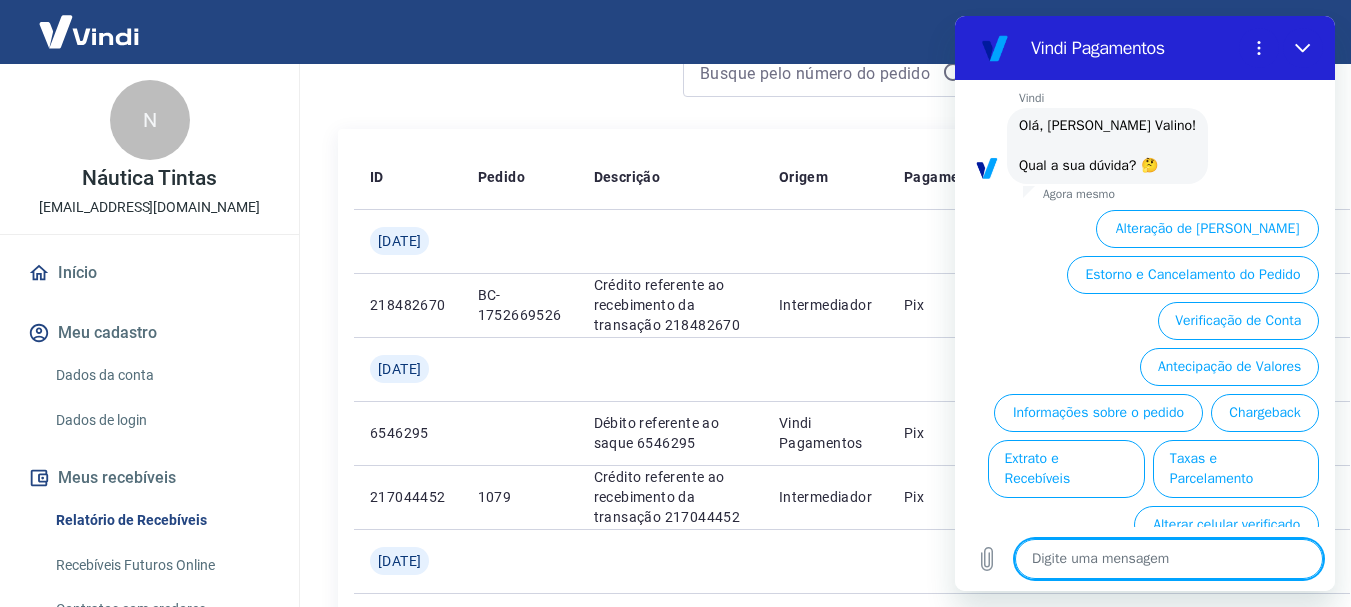 scroll, scrollTop: 3152, scrollLeft: 0, axis: vertical 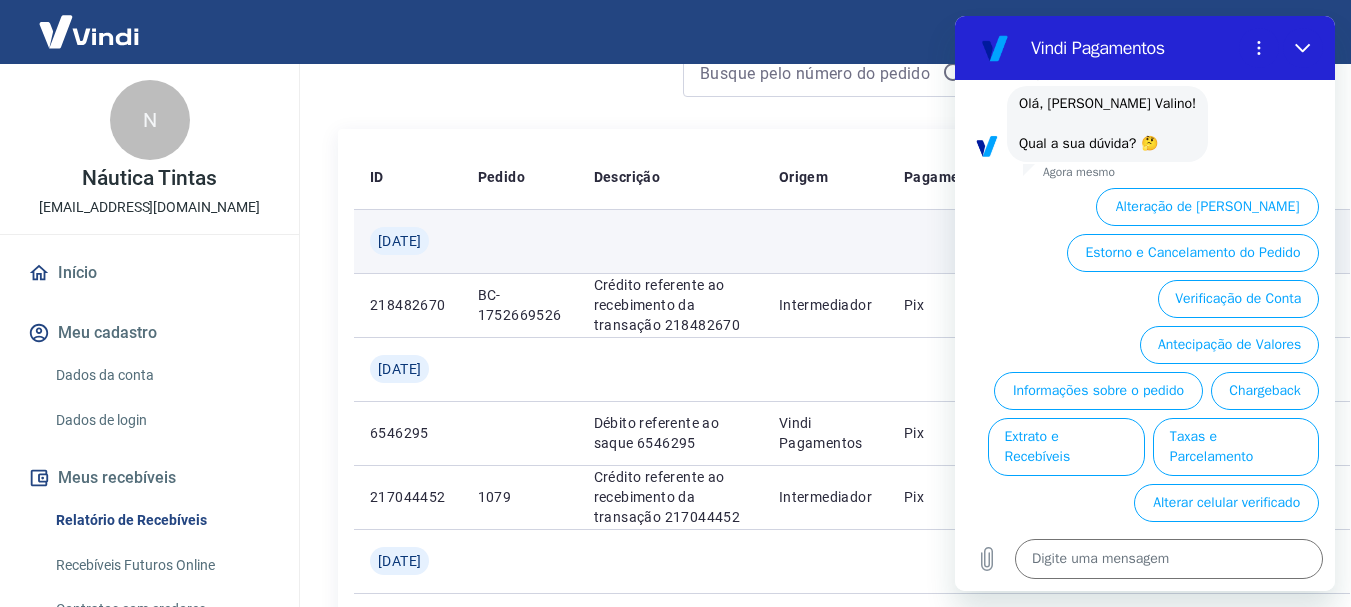 click at bounding box center (825, 241) 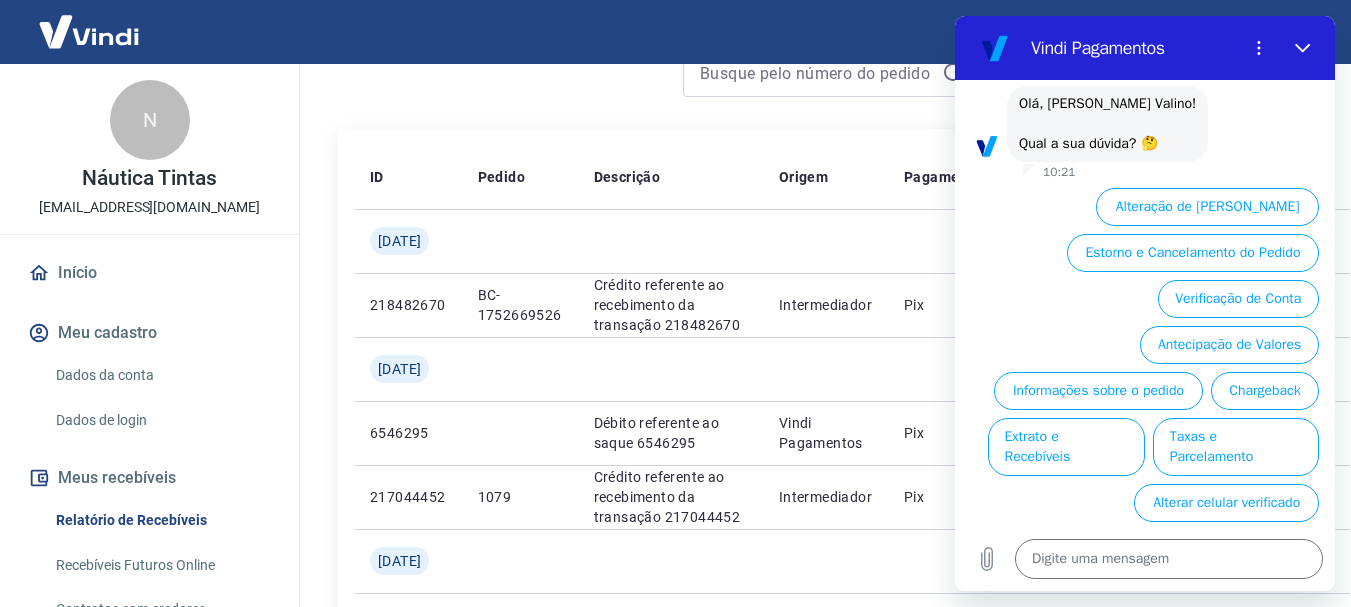 type on "x" 